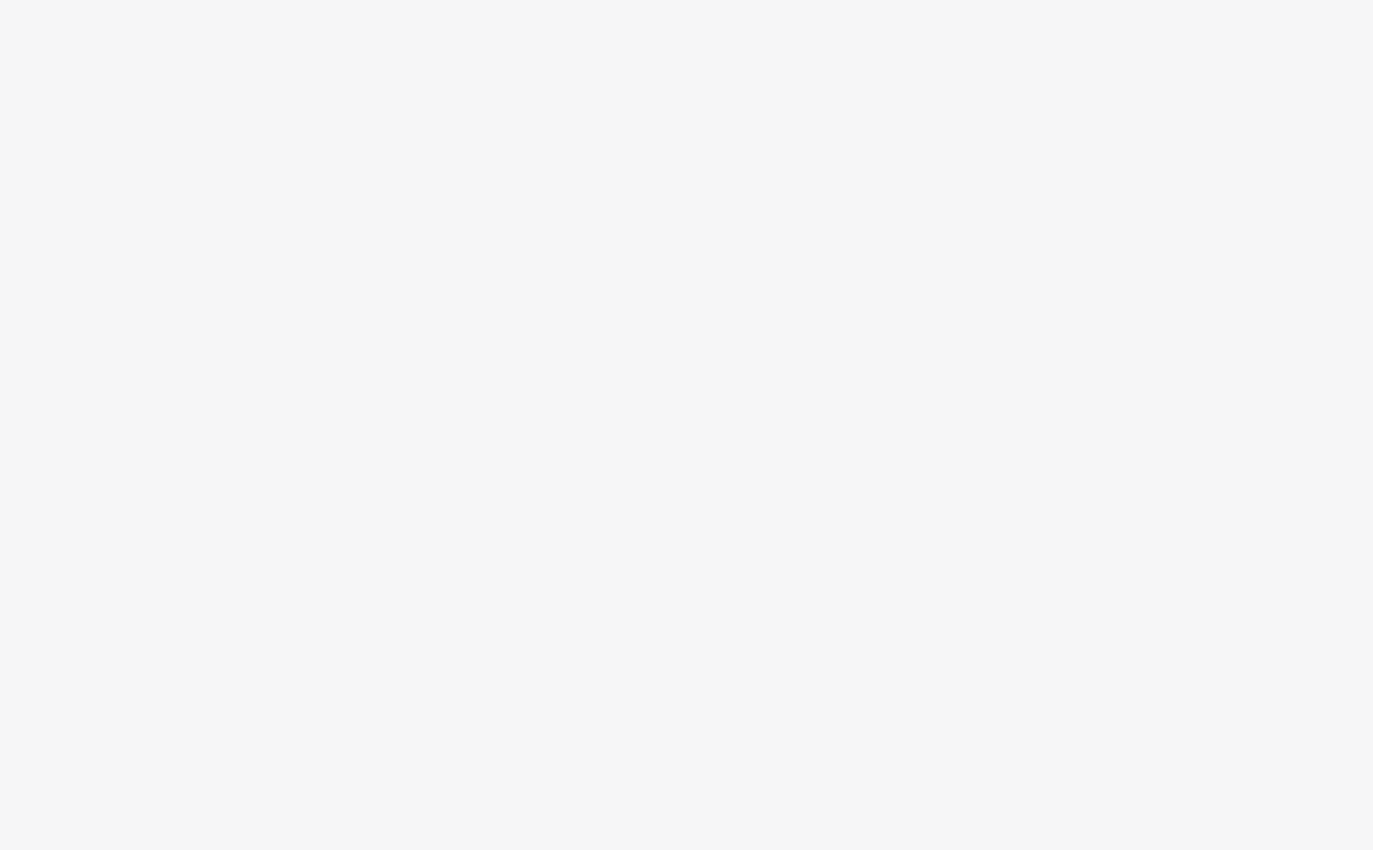 scroll, scrollTop: 0, scrollLeft: 0, axis: both 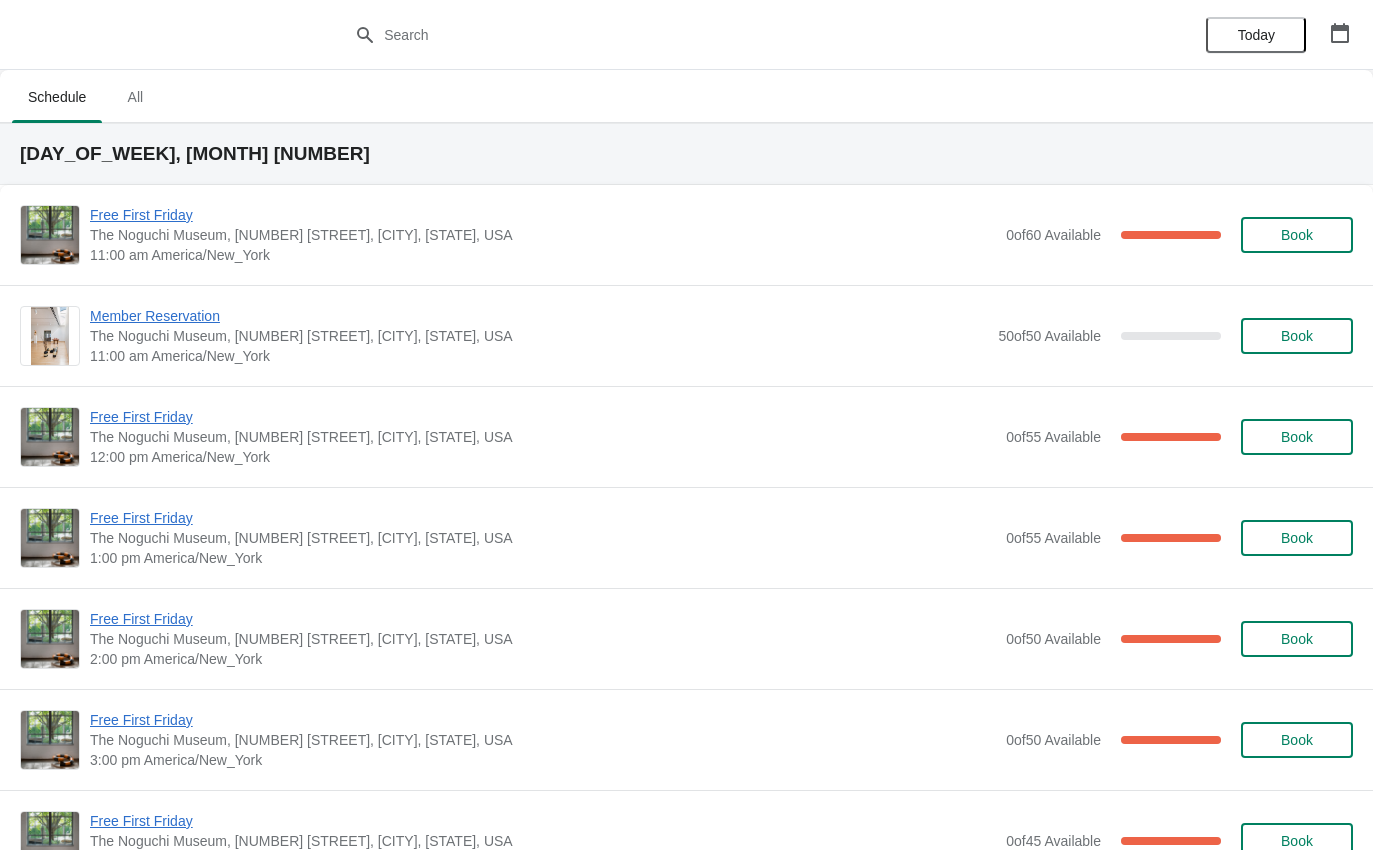 click on "Free First Friday The Noguchi Museum, [NUMBER] [STREET], [CITY], [STATE], USA [TIME] [TIMEZONE] 0 of 60 Available 100 % Book" at bounding box center (686, 235) 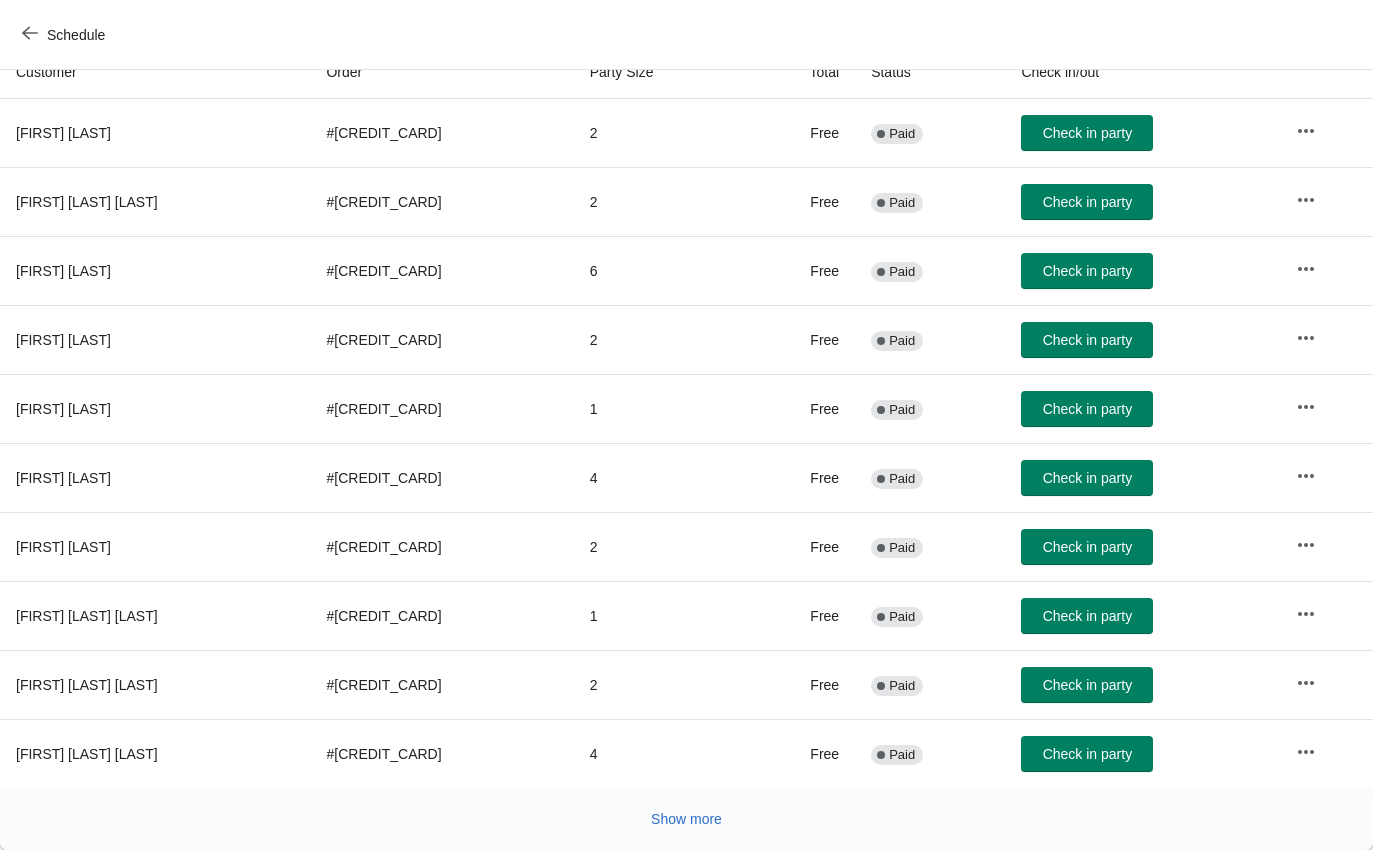 scroll, scrollTop: 233, scrollLeft: 0, axis: vertical 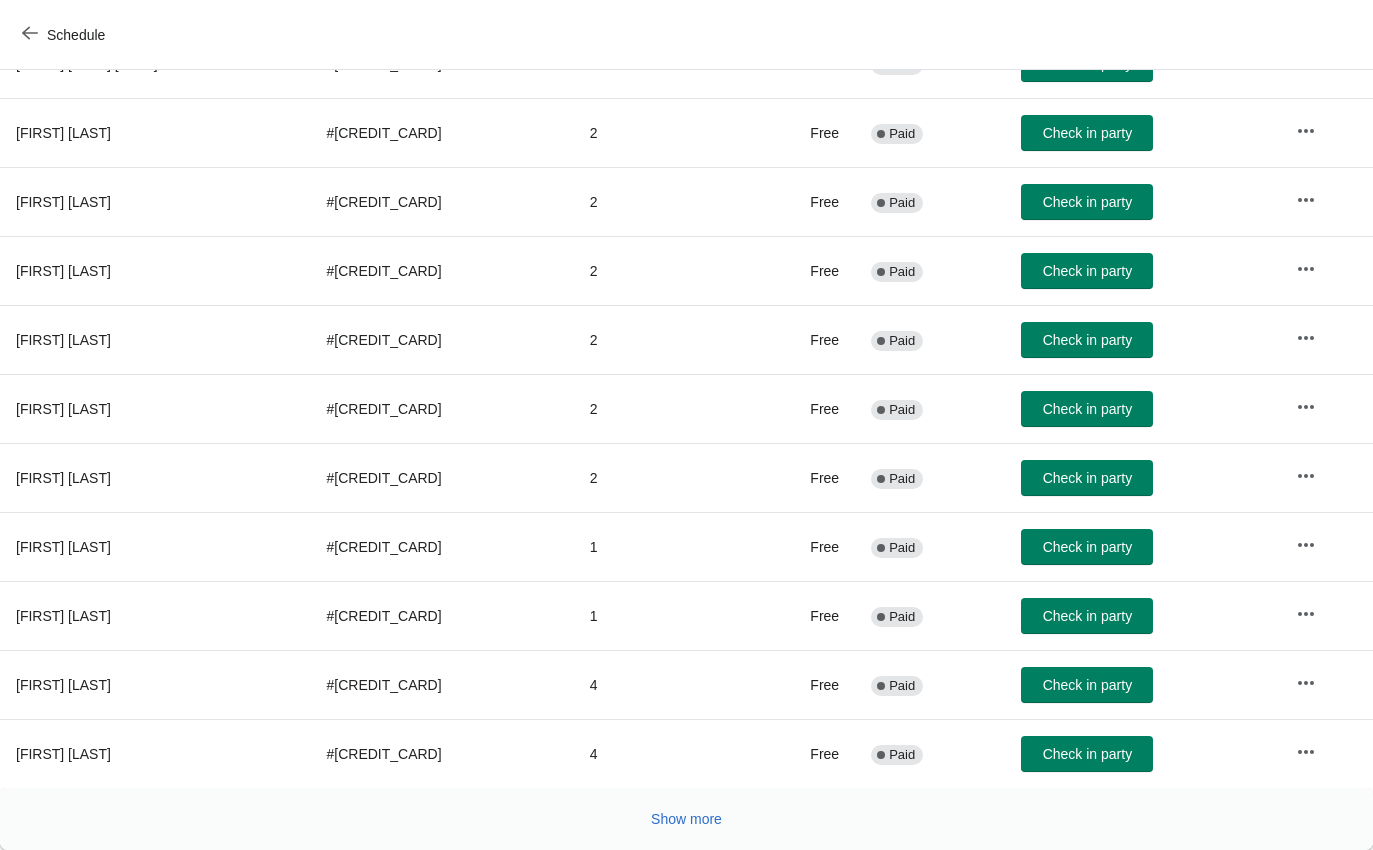 click on "Show more" at bounding box center [686, 819] 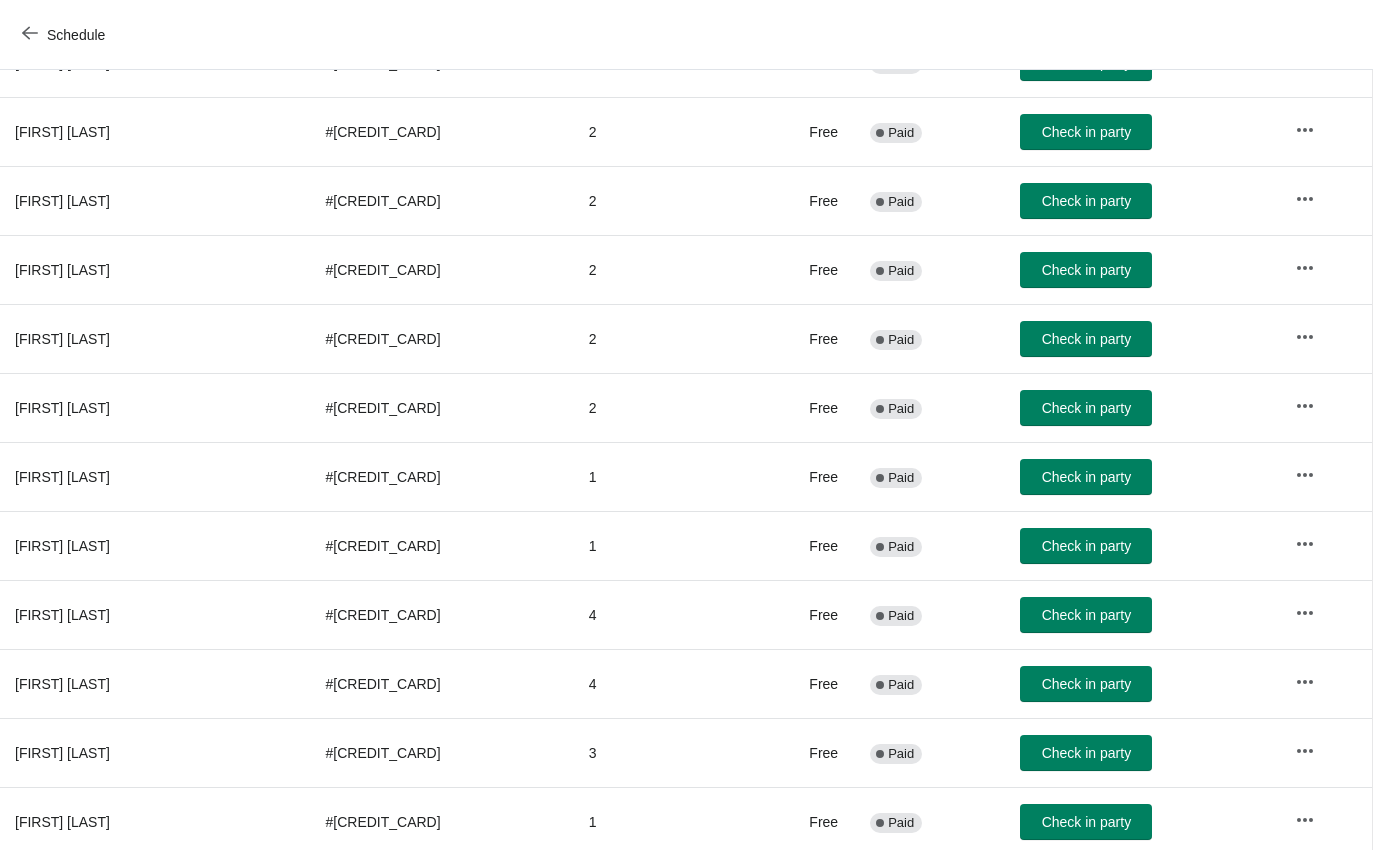scroll, scrollTop: 994, scrollLeft: 1, axis: both 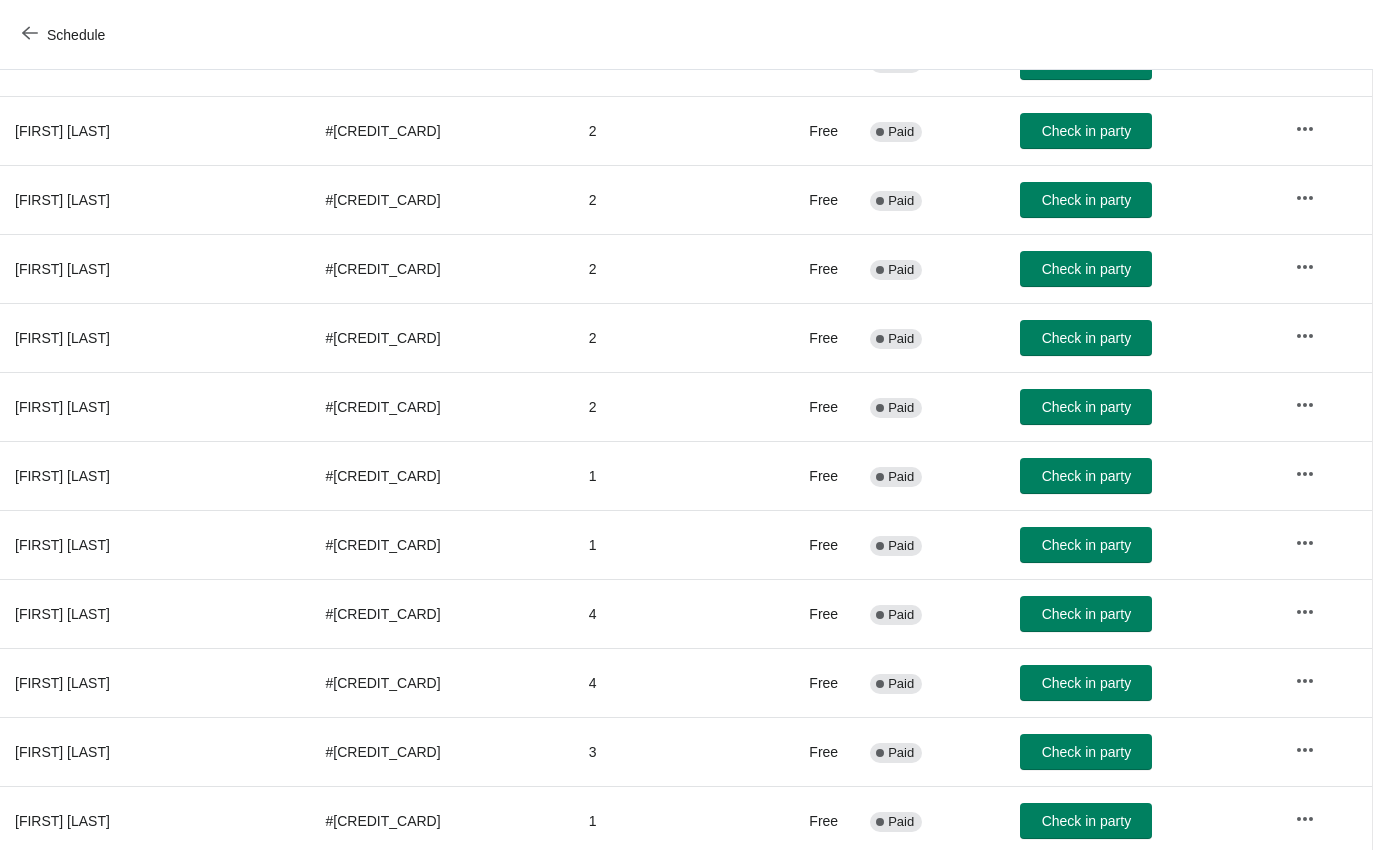 click on "Check in party" at bounding box center [1086, 545] 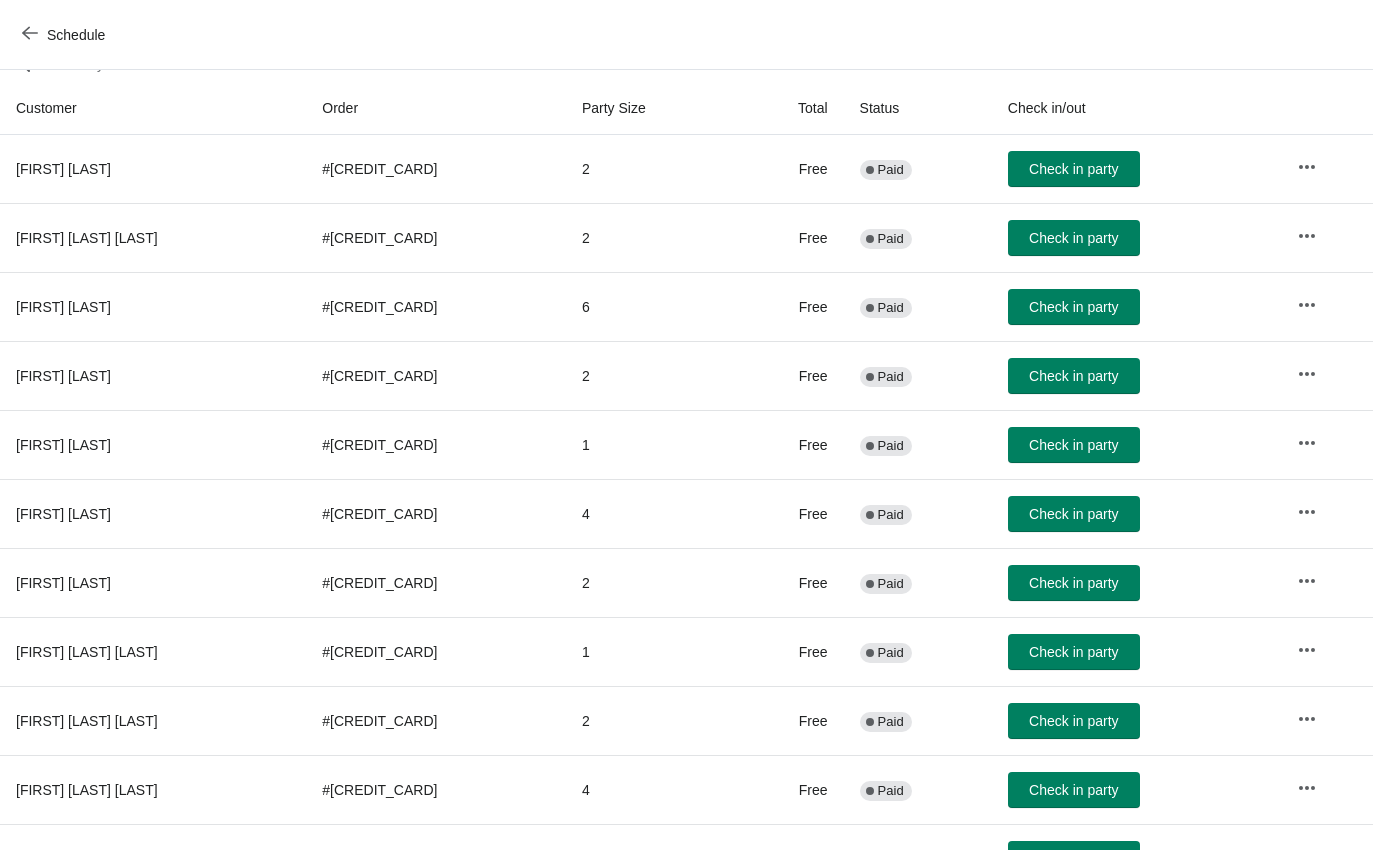 scroll, scrollTop: 197, scrollLeft: 0, axis: vertical 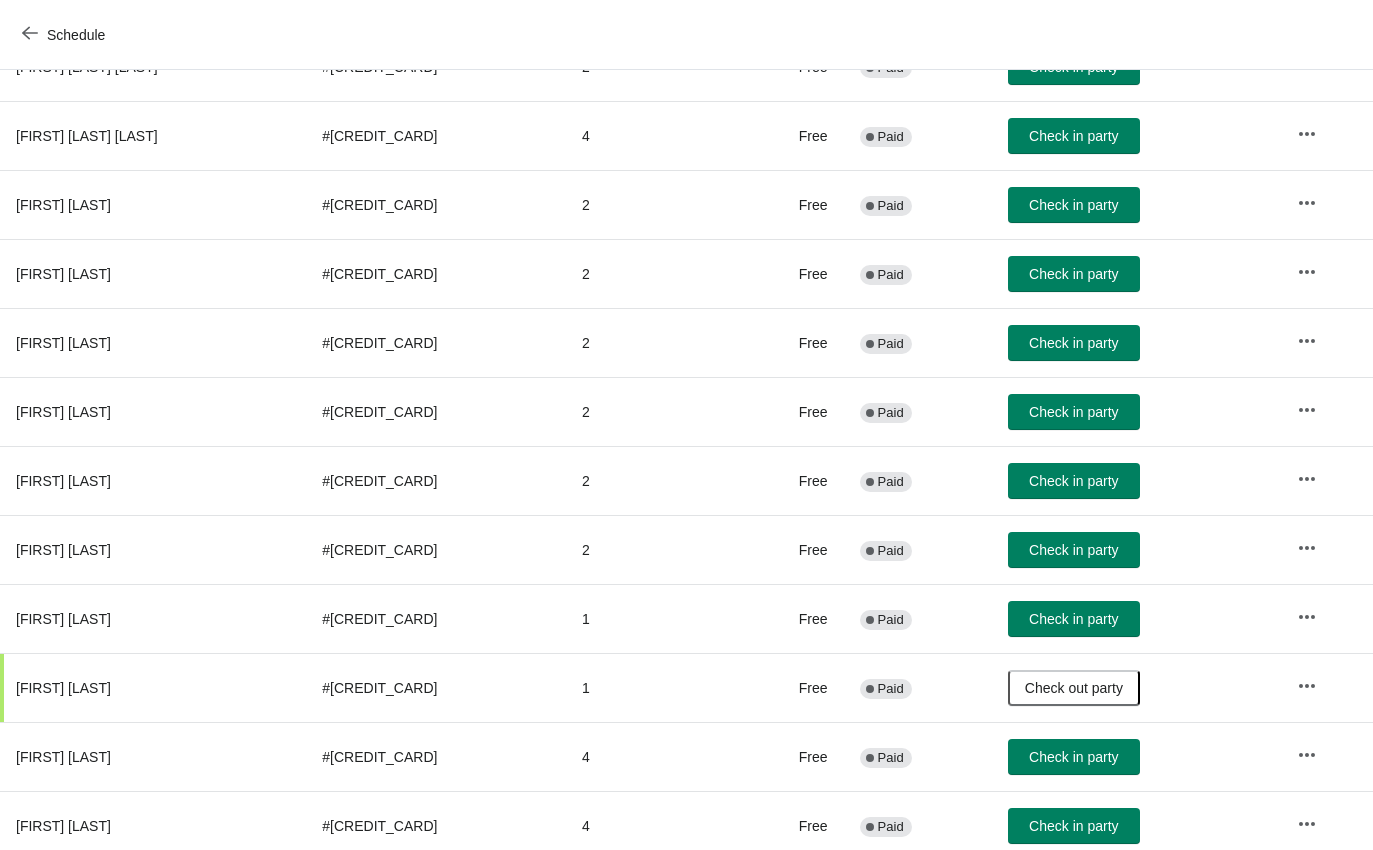 click on "Check in party" at bounding box center (1073, 550) 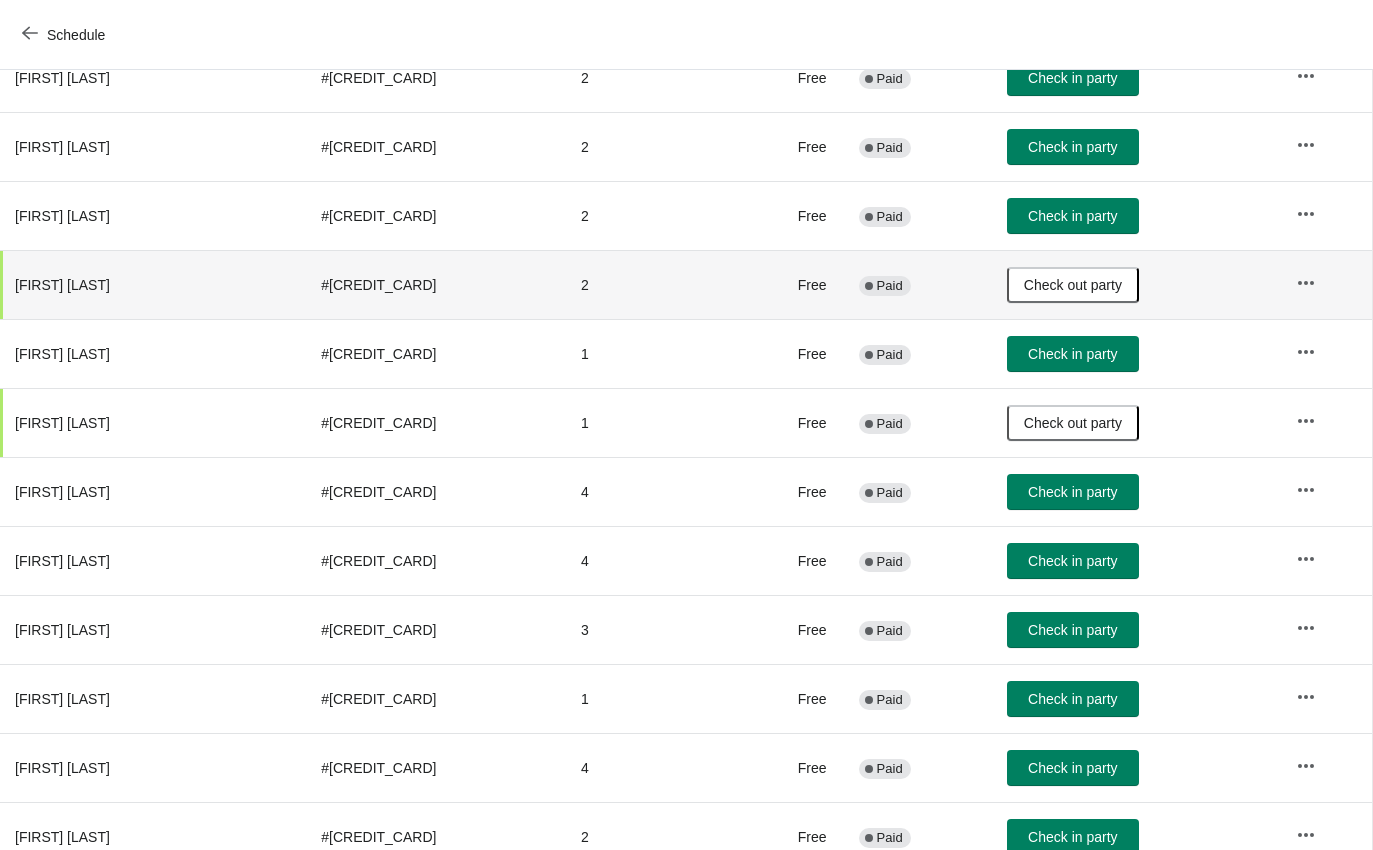 scroll, scrollTop: 1117, scrollLeft: 1, axis: both 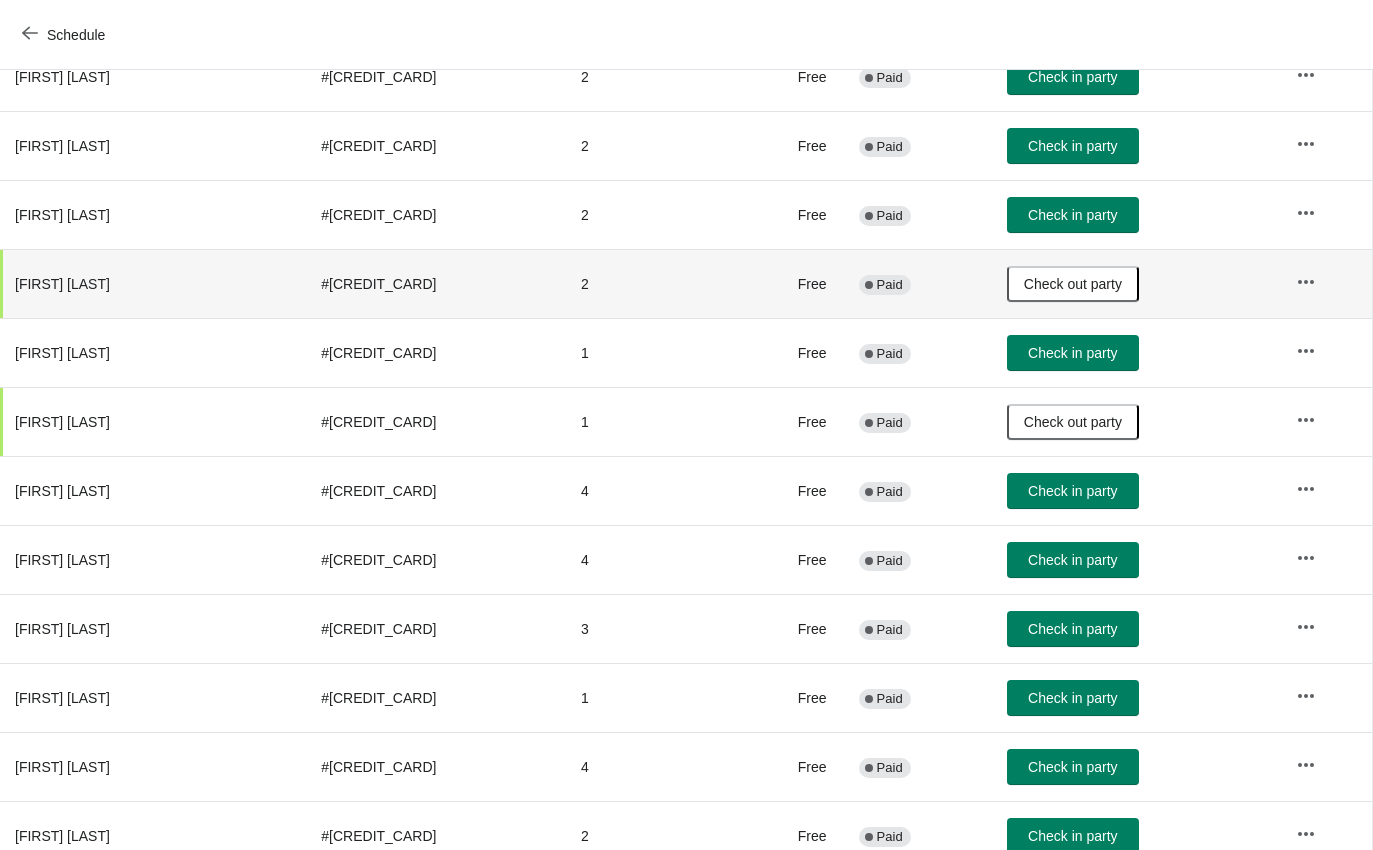 click on "Check in party" at bounding box center (1072, 491) 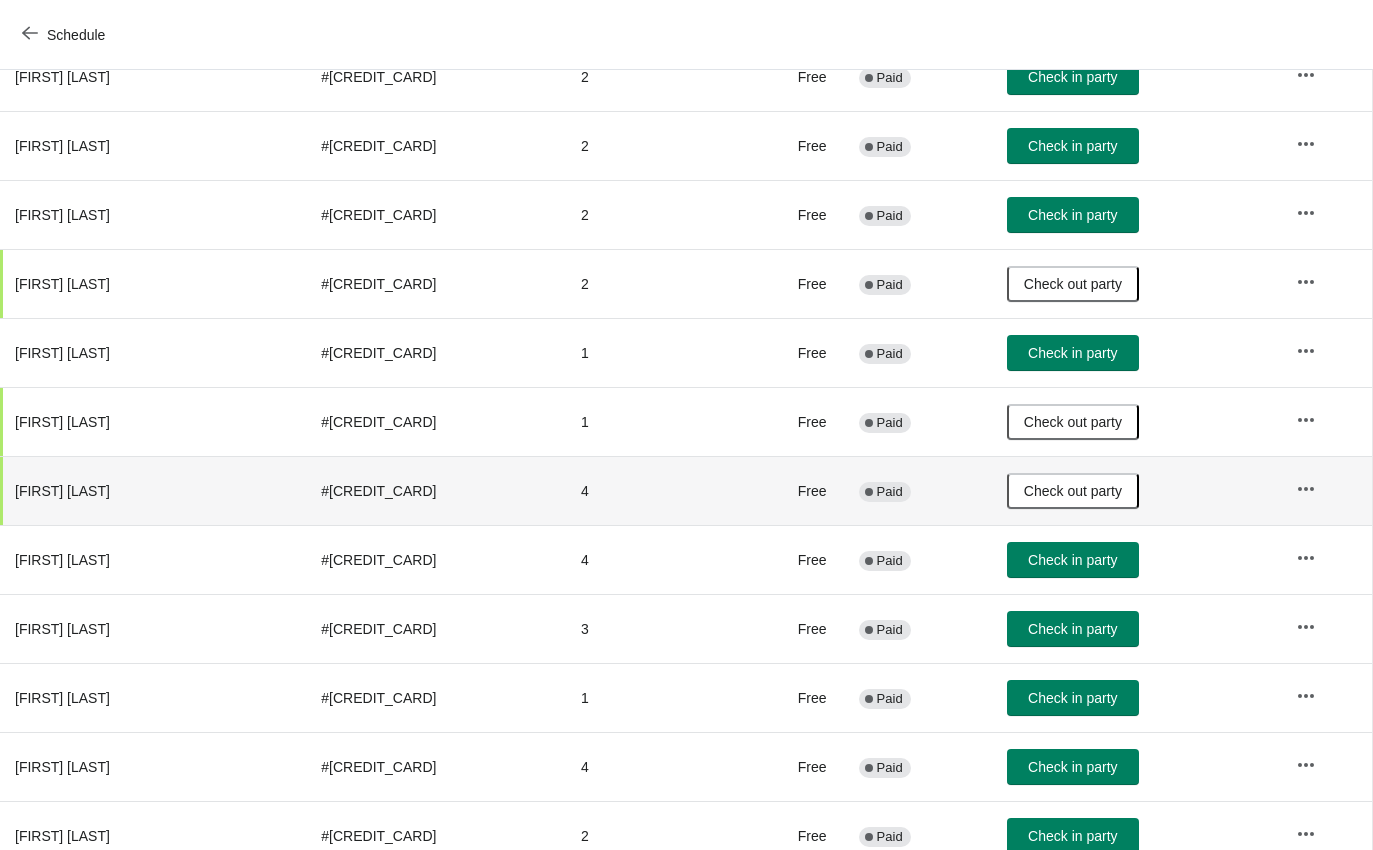 click on "Check out party" at bounding box center [1073, 491] 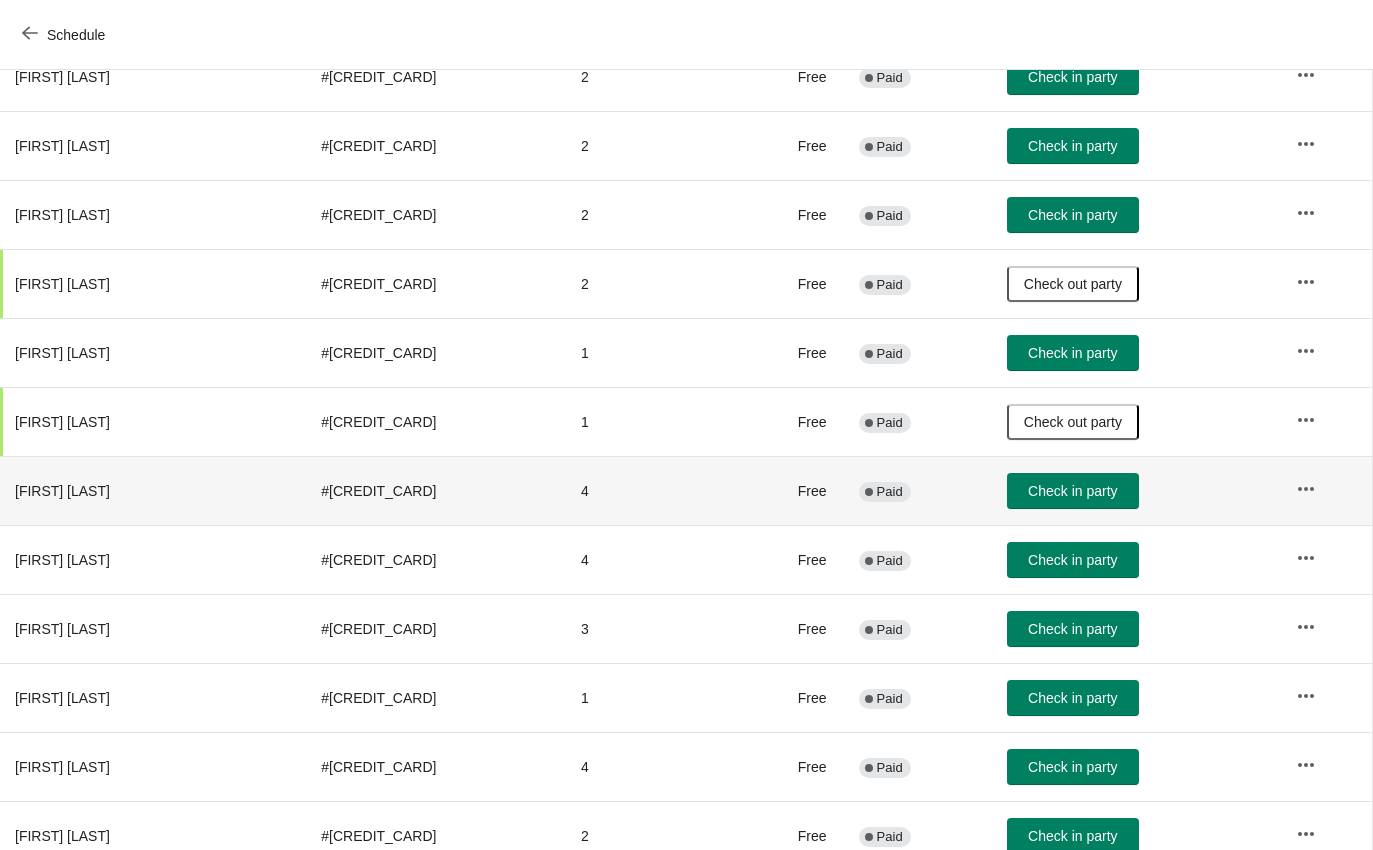 click on "Check in party" at bounding box center [1072, 491] 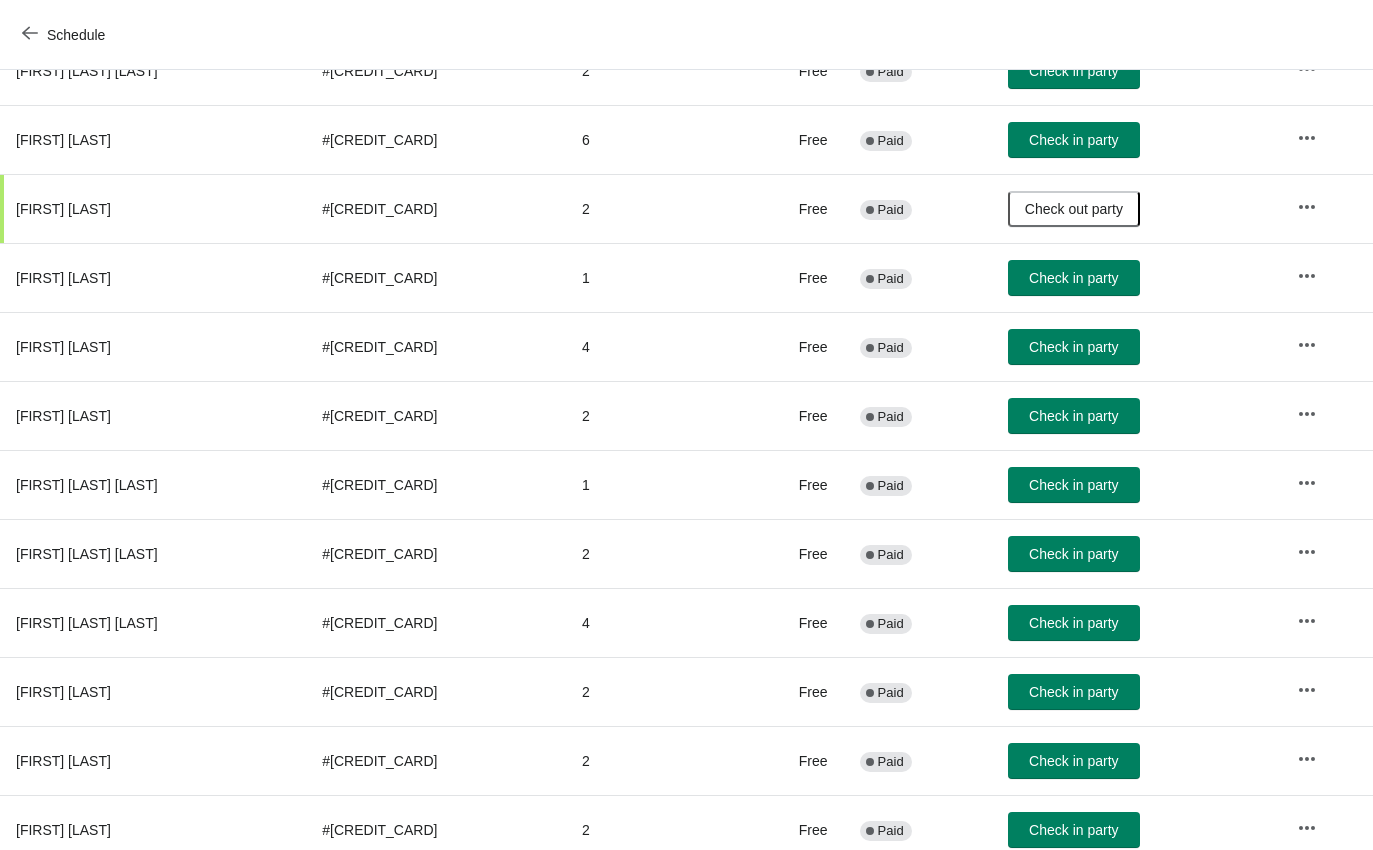 scroll, scrollTop: 363, scrollLeft: 0, axis: vertical 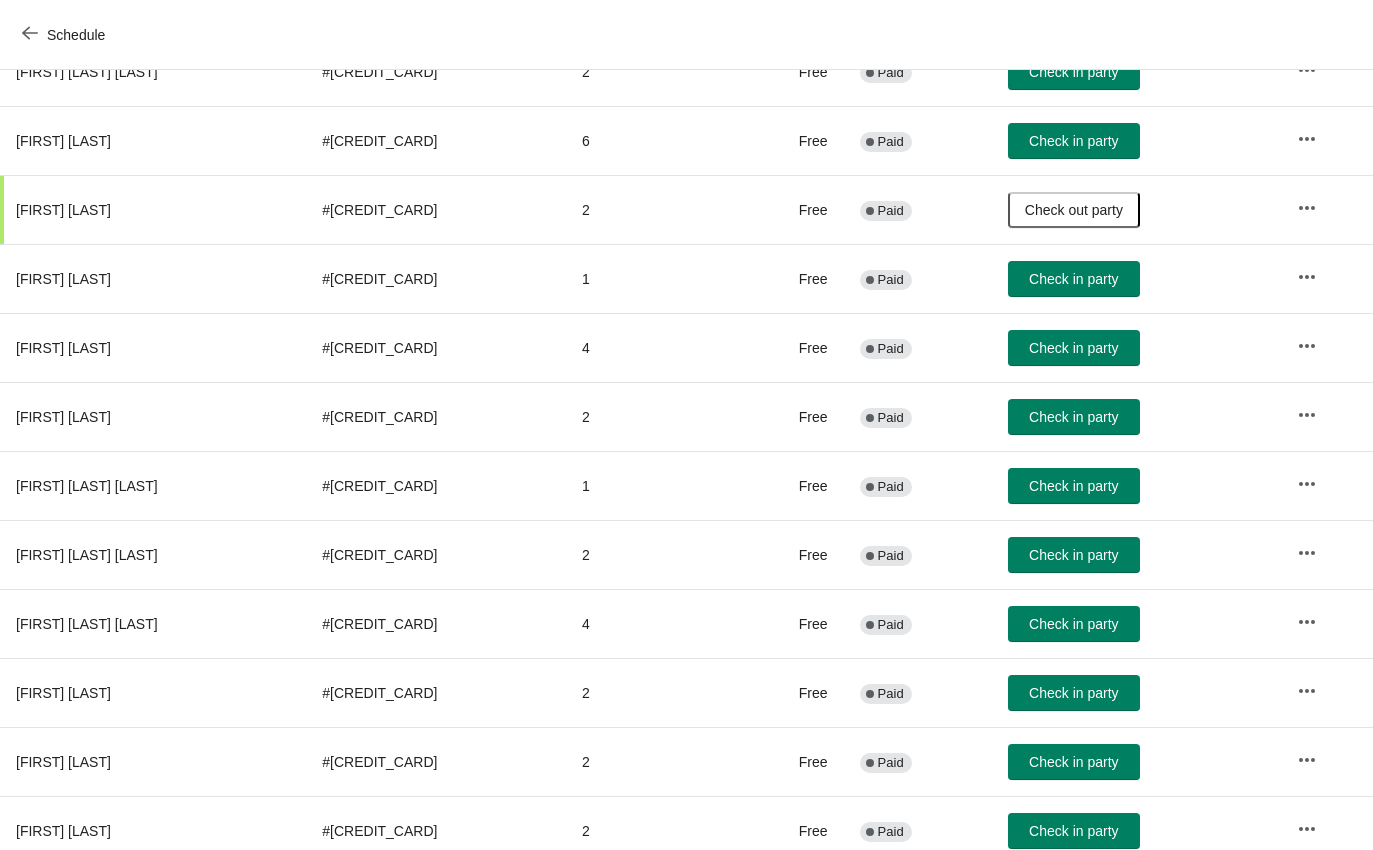click on "Check in party" at bounding box center [1073, 555] 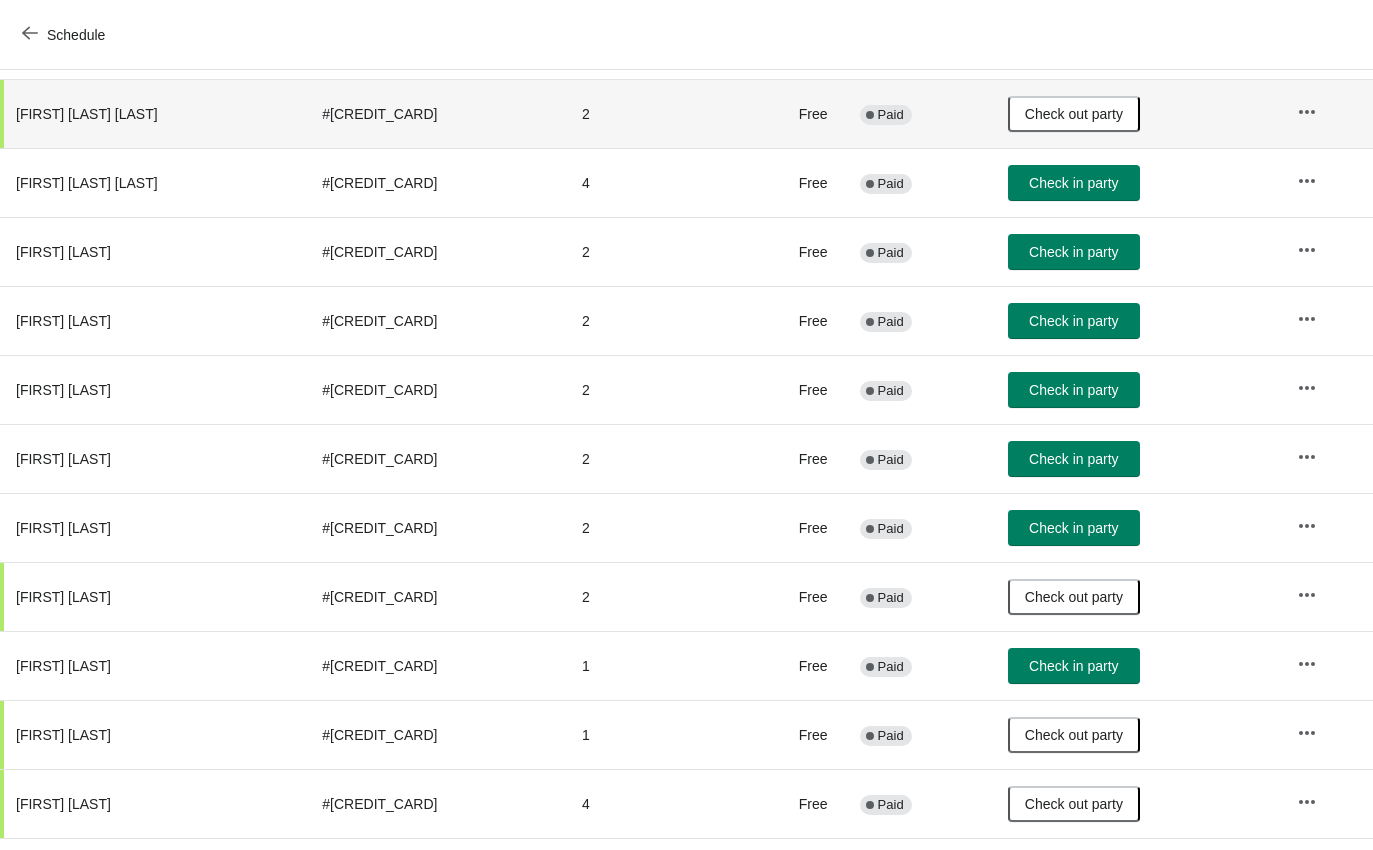 scroll, scrollTop: 806, scrollLeft: 0, axis: vertical 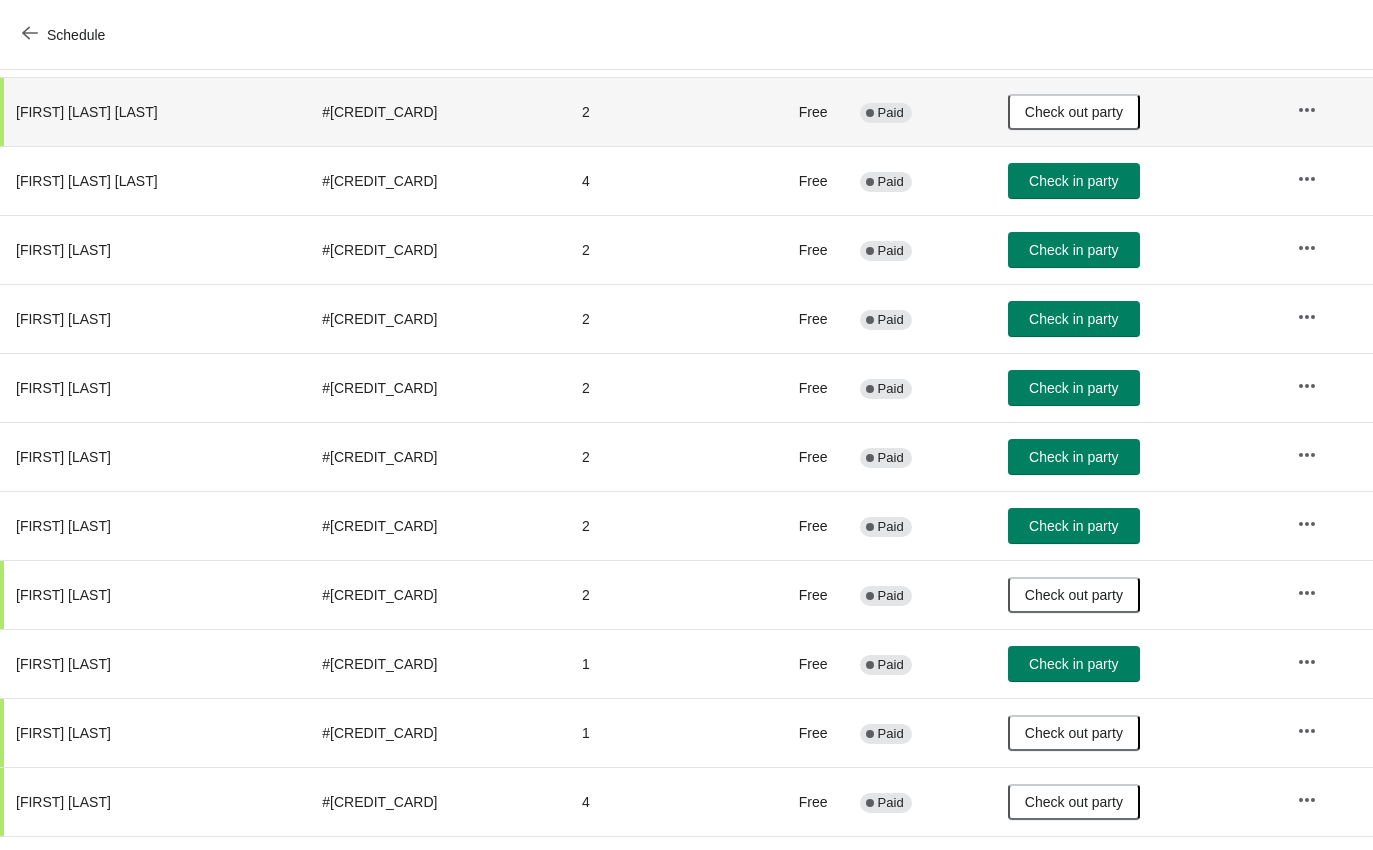 click on "Check in party" at bounding box center [1073, 526] 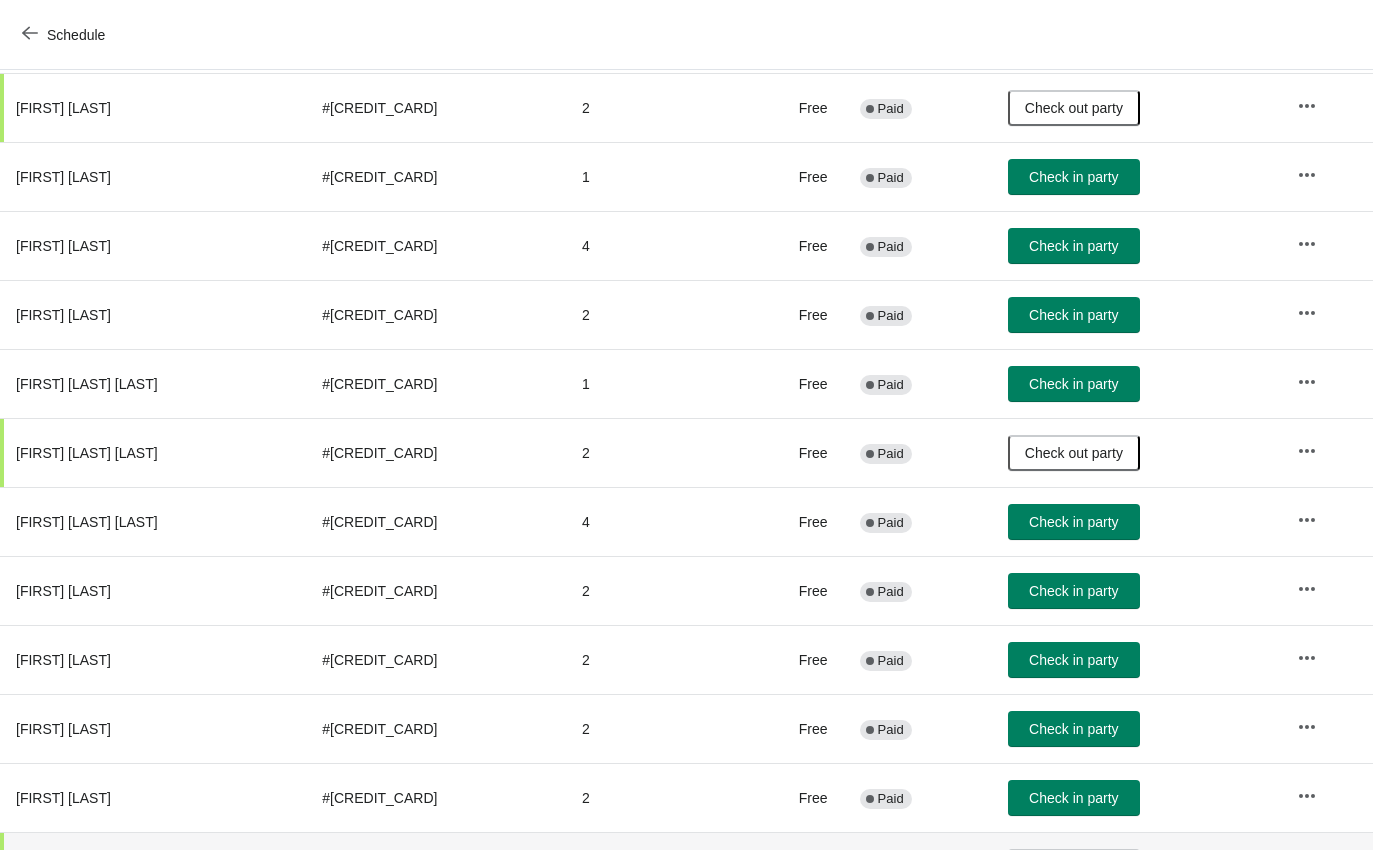 scroll, scrollTop: 465, scrollLeft: 0, axis: vertical 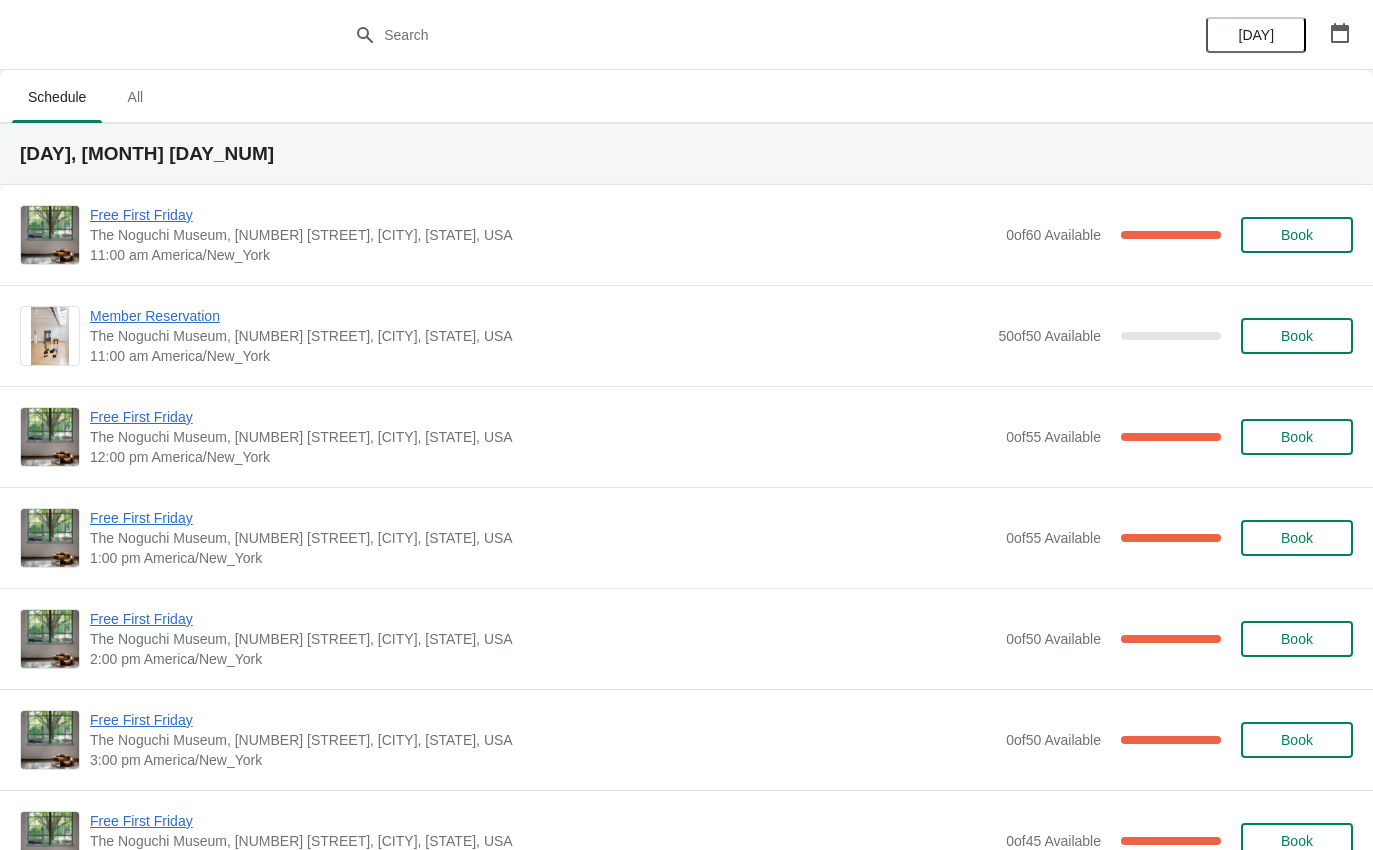 click on "Free First Friday" at bounding box center (543, 417) 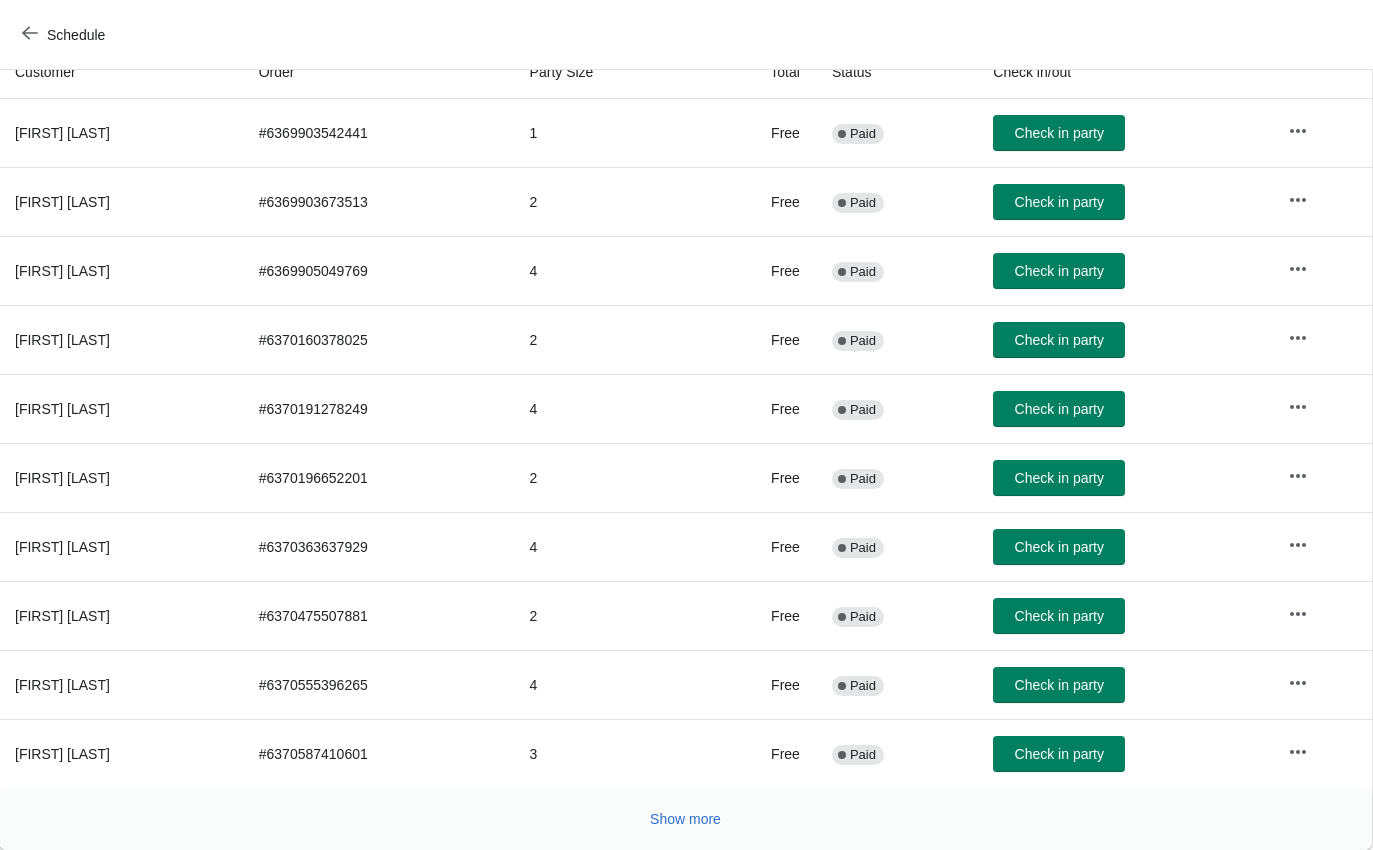 scroll, scrollTop: 233, scrollLeft: 1, axis: both 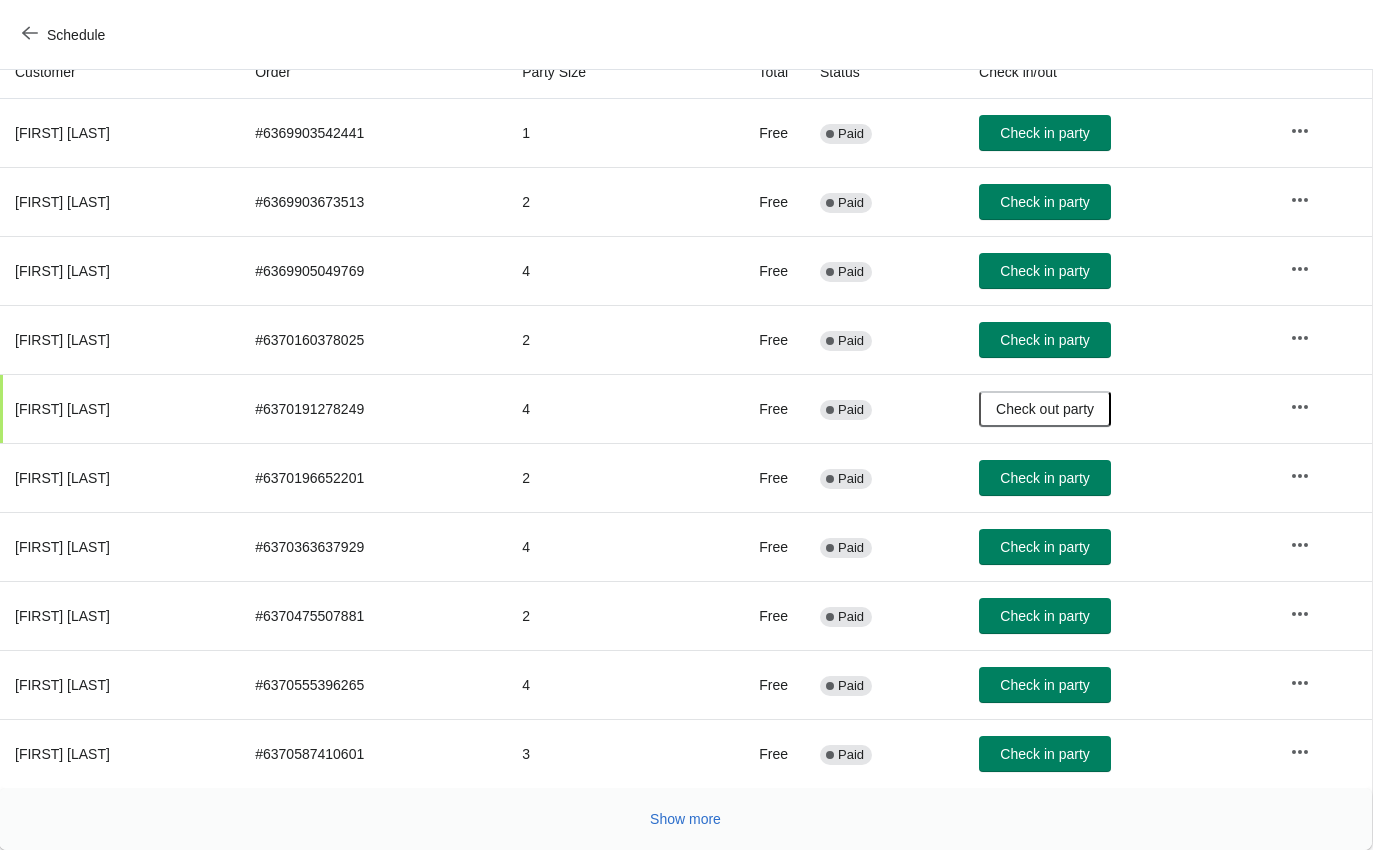 click on "Schedule" at bounding box center (65, 35) 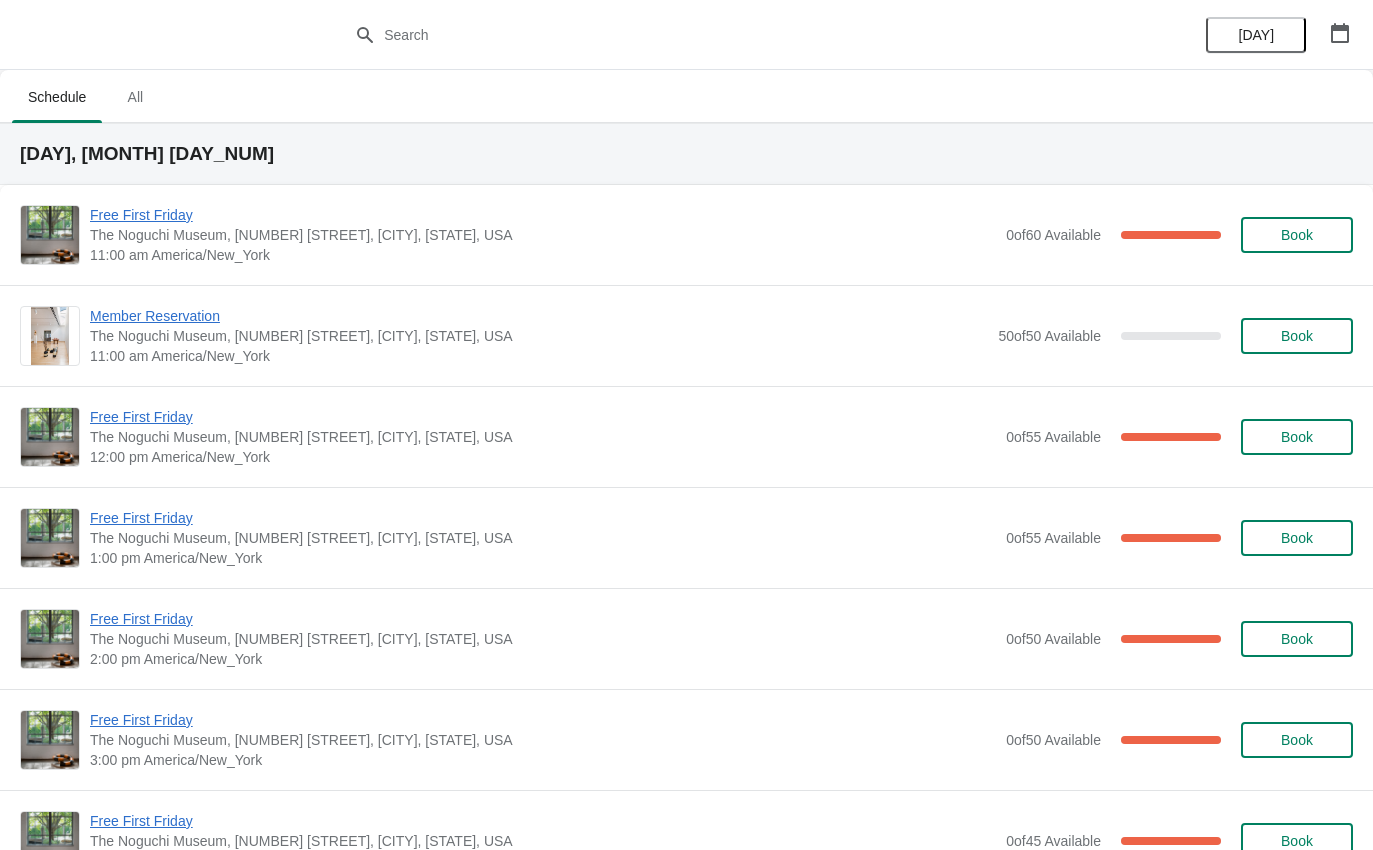 click on "Free First Friday" at bounding box center [543, 215] 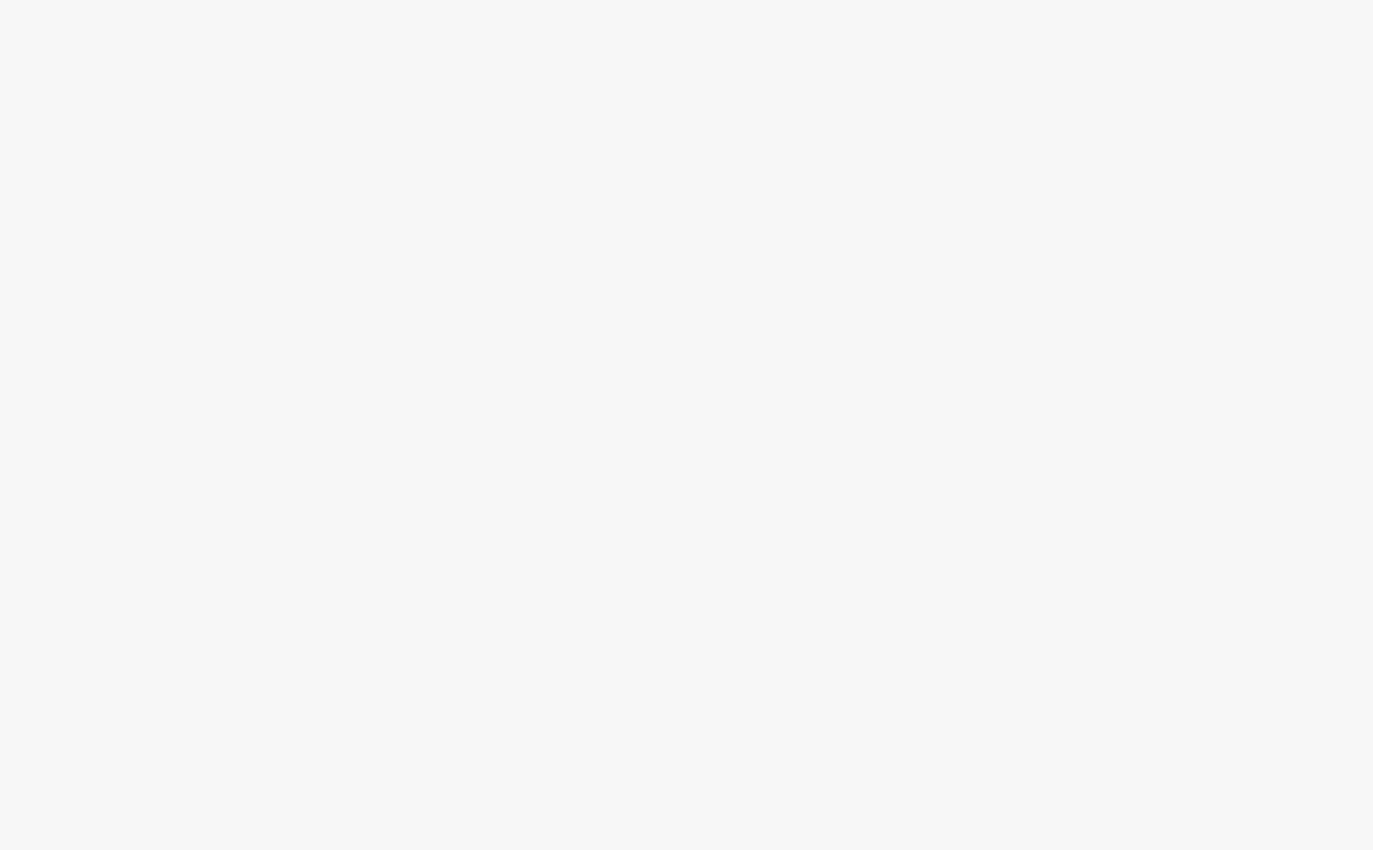 scroll, scrollTop: 0, scrollLeft: 0, axis: both 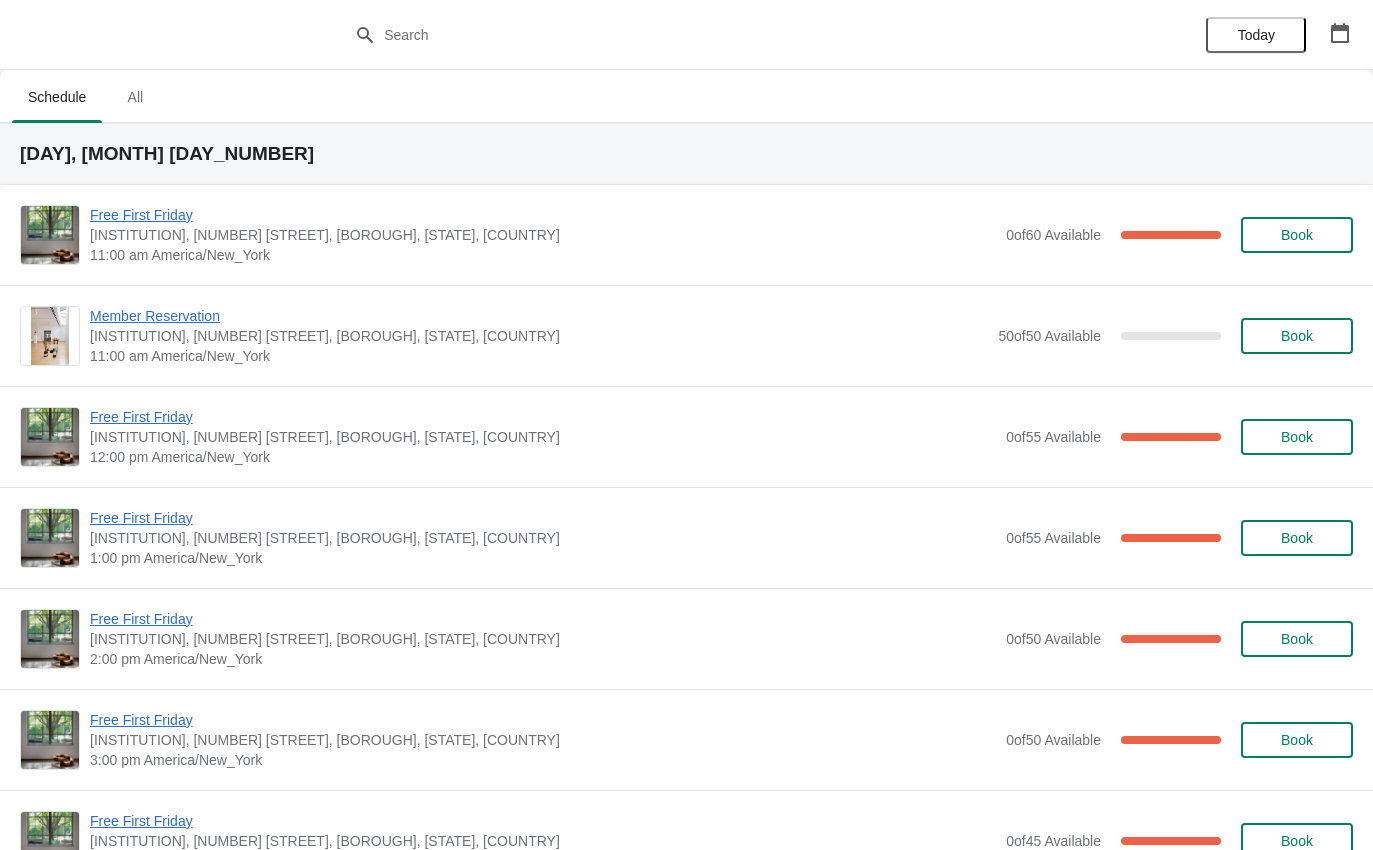 click on "Free First Friday" at bounding box center [543, 215] 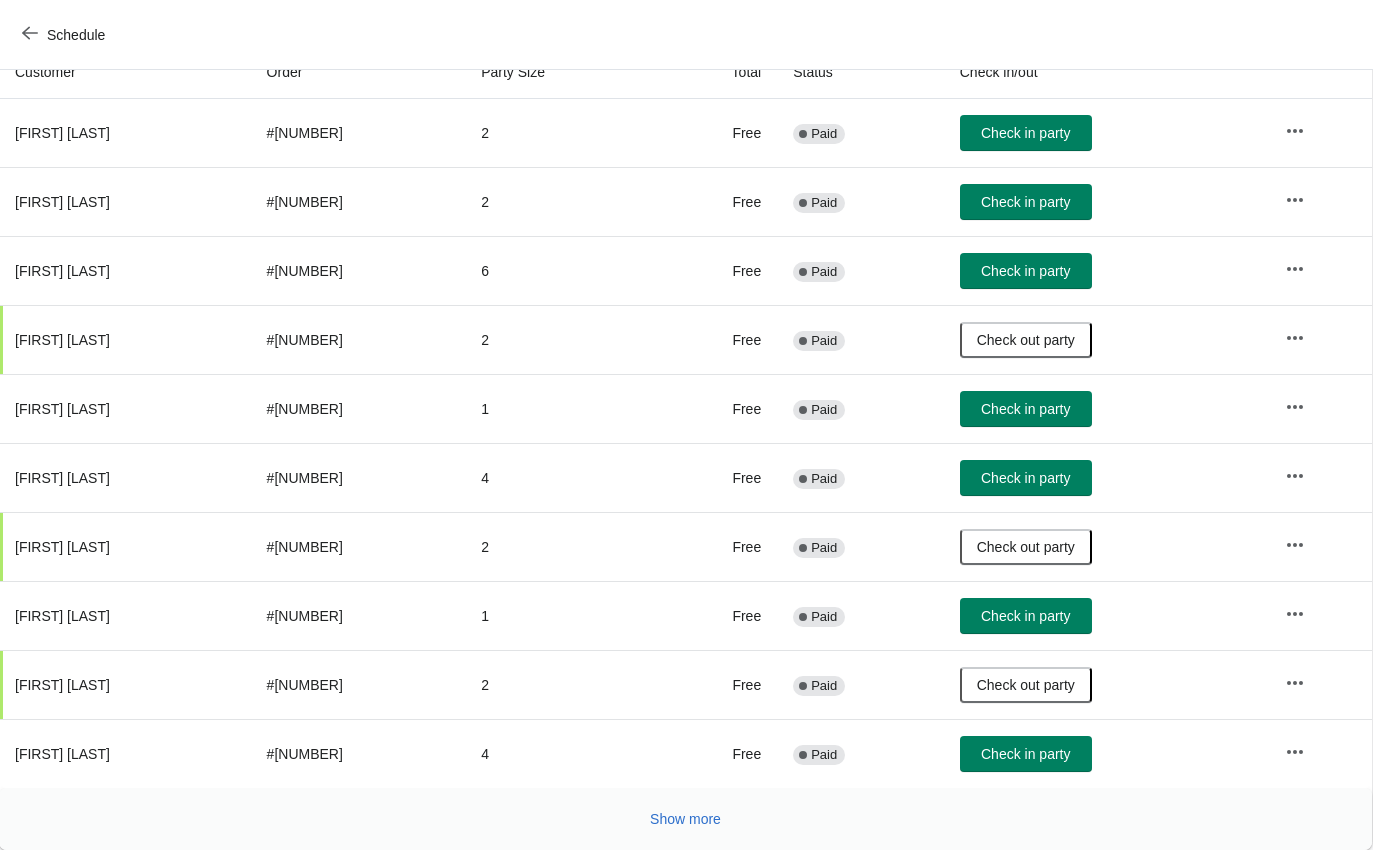 scroll, scrollTop: 233, scrollLeft: 1, axis: both 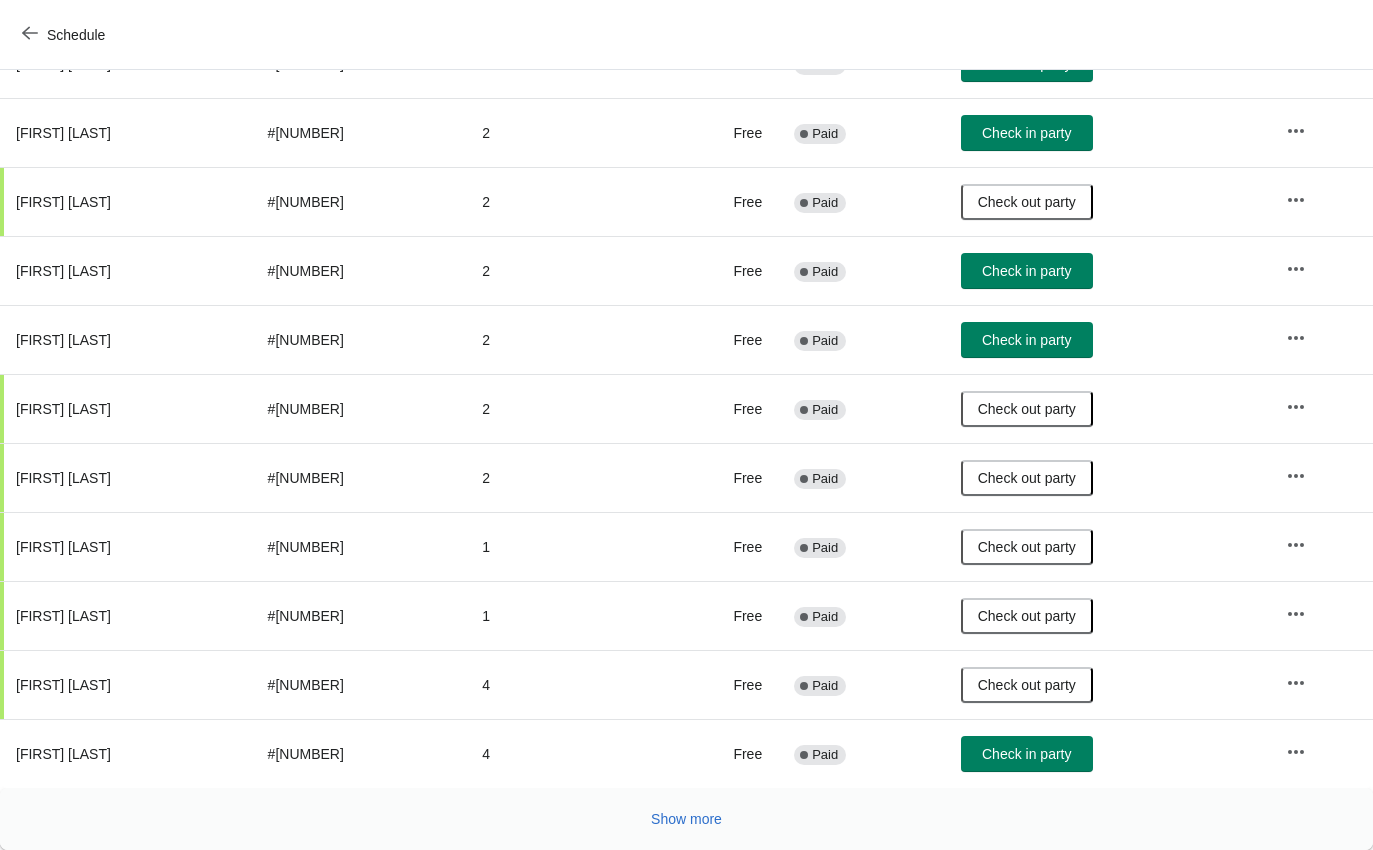 click on "Show more" at bounding box center [686, 819] 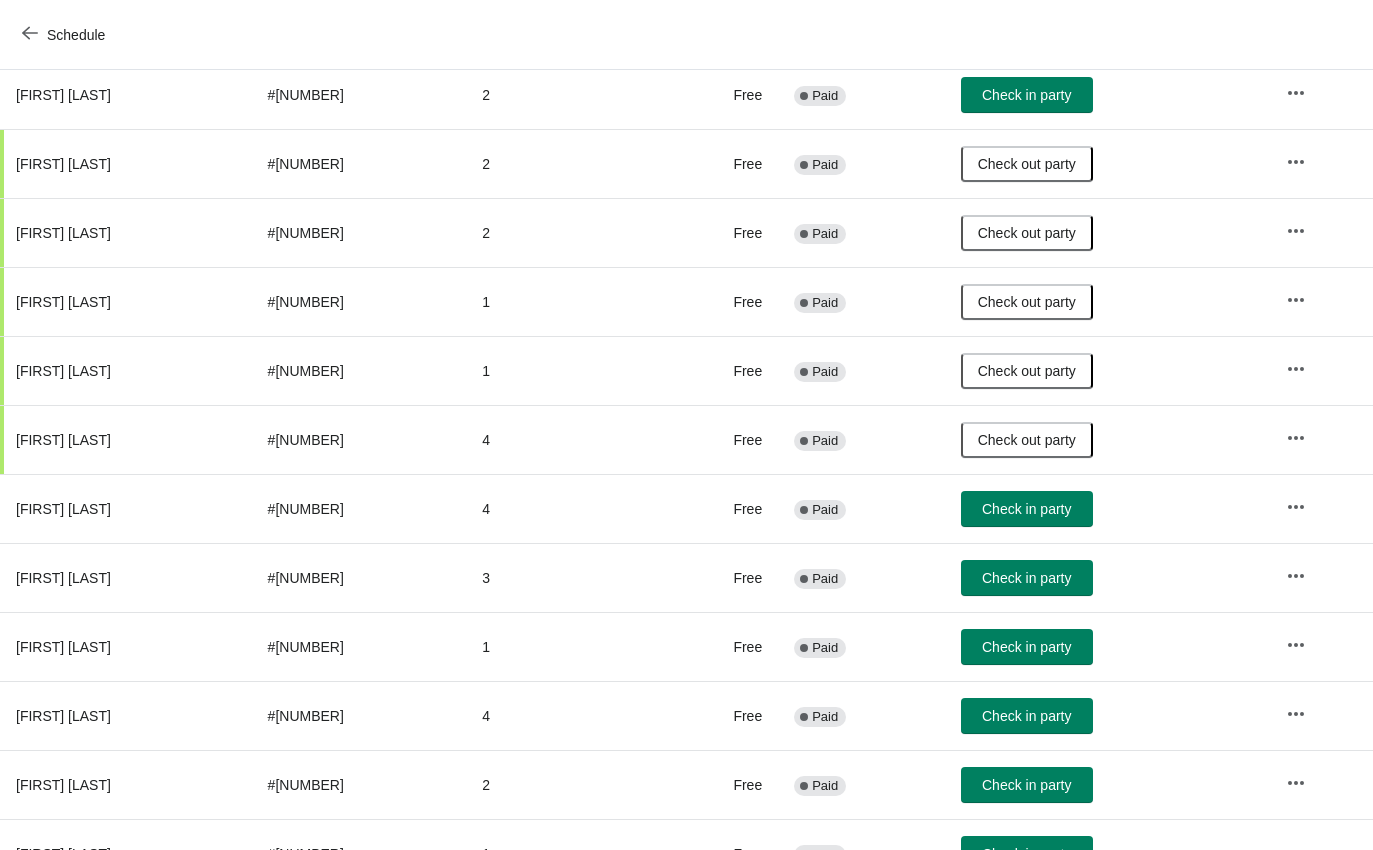 scroll, scrollTop: 1169, scrollLeft: 0, axis: vertical 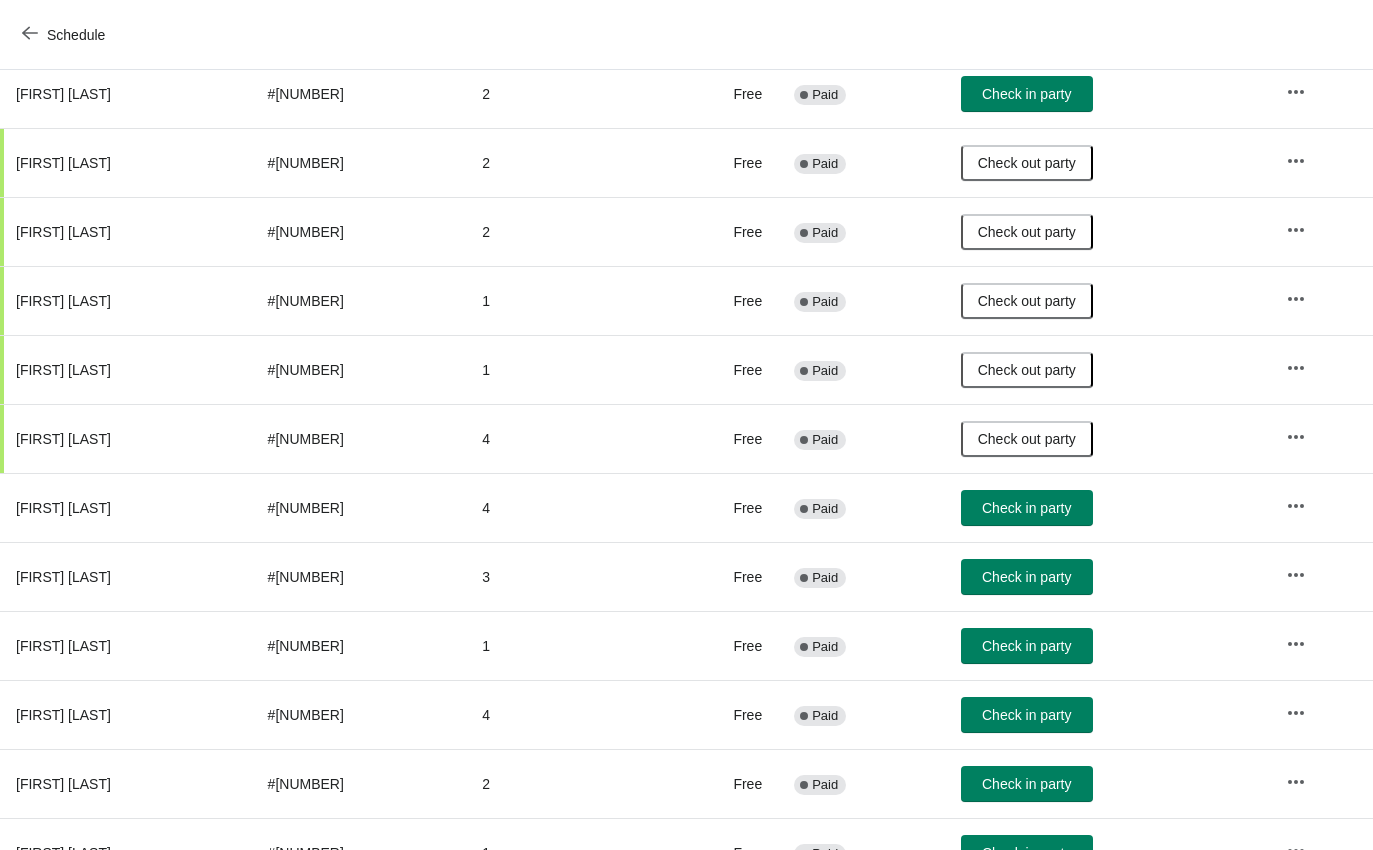 click on "Check in party" at bounding box center [1027, 646] 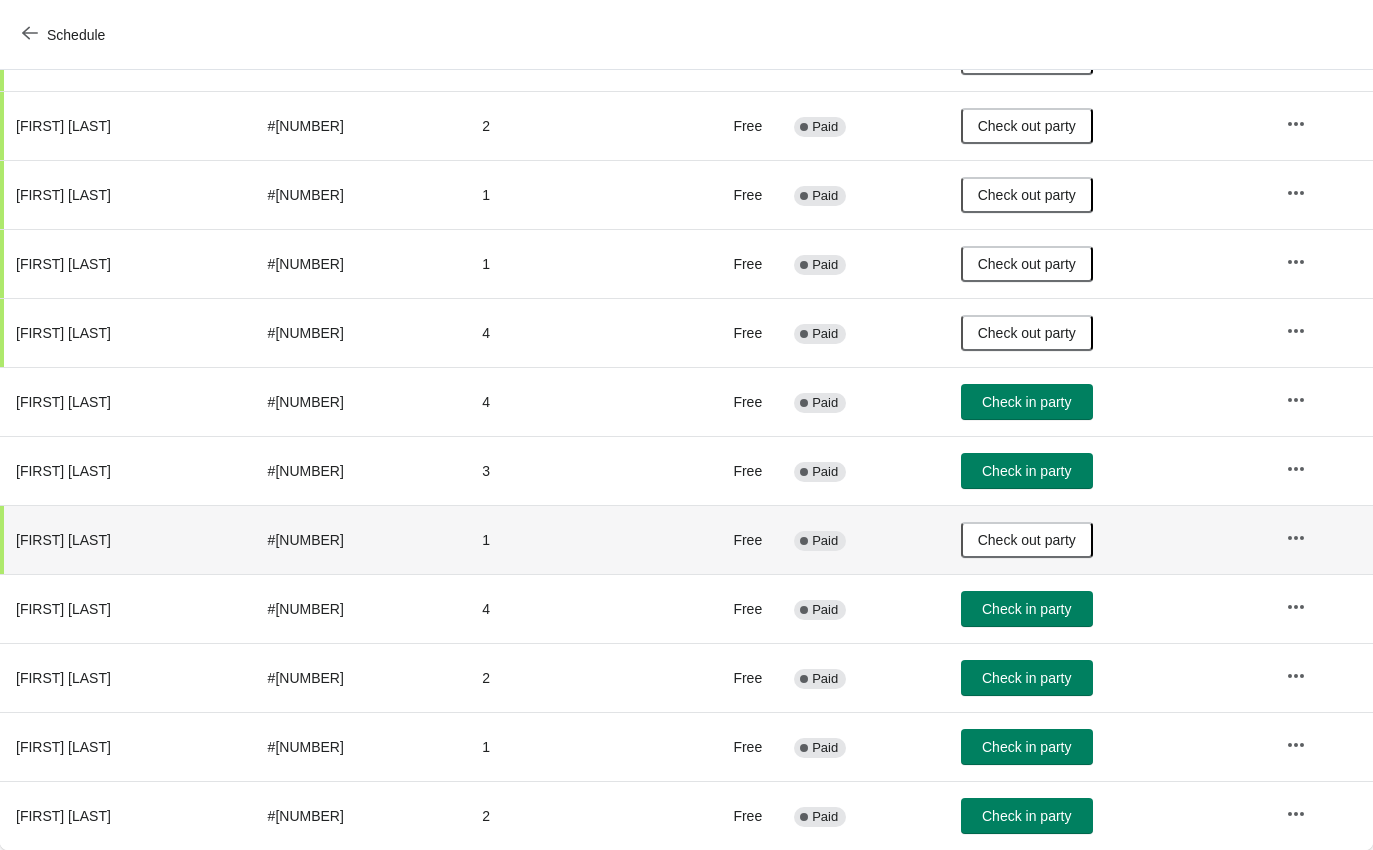 scroll, scrollTop: 1275, scrollLeft: 0, axis: vertical 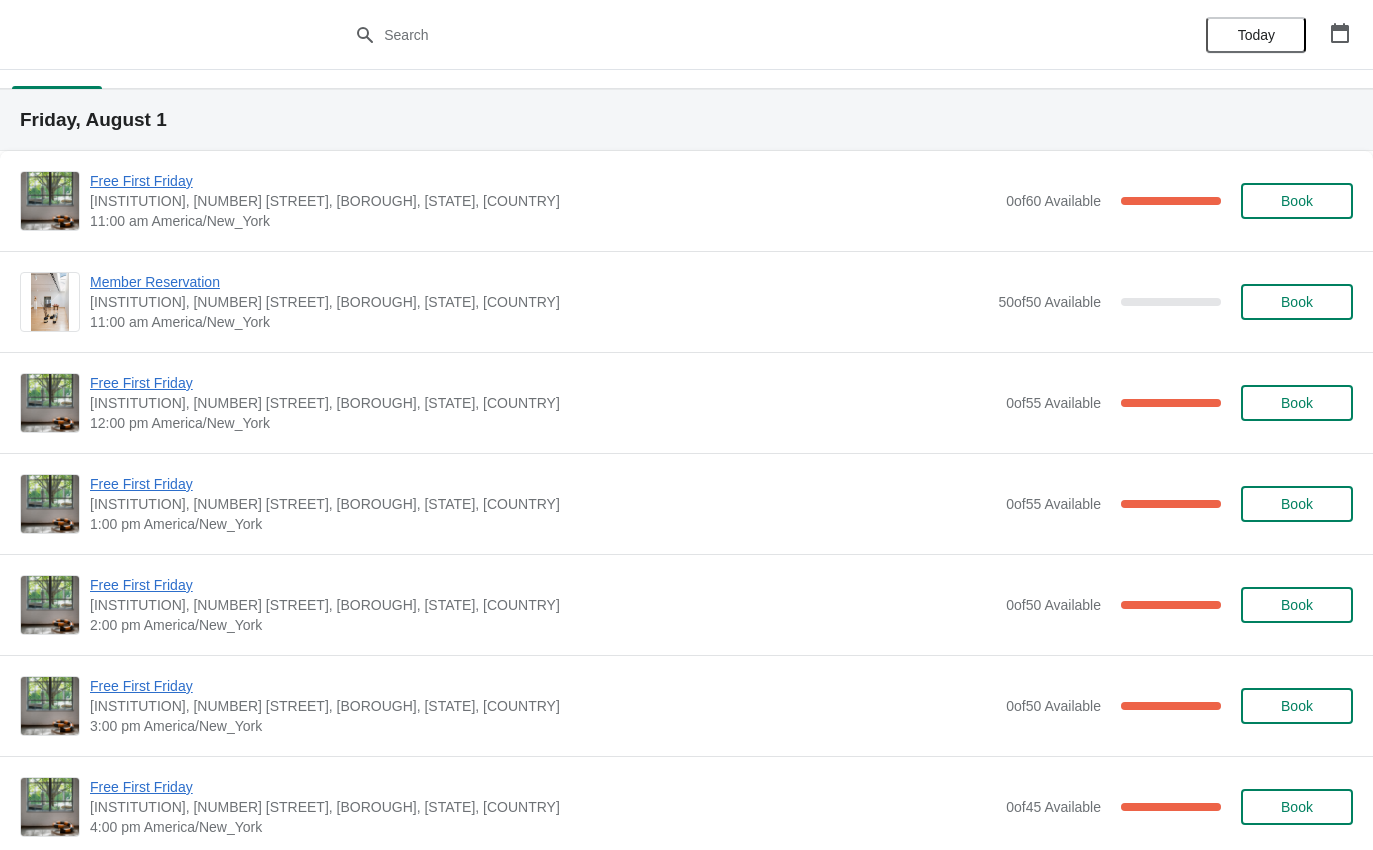 click on "Free First Friday" at bounding box center (543, 181) 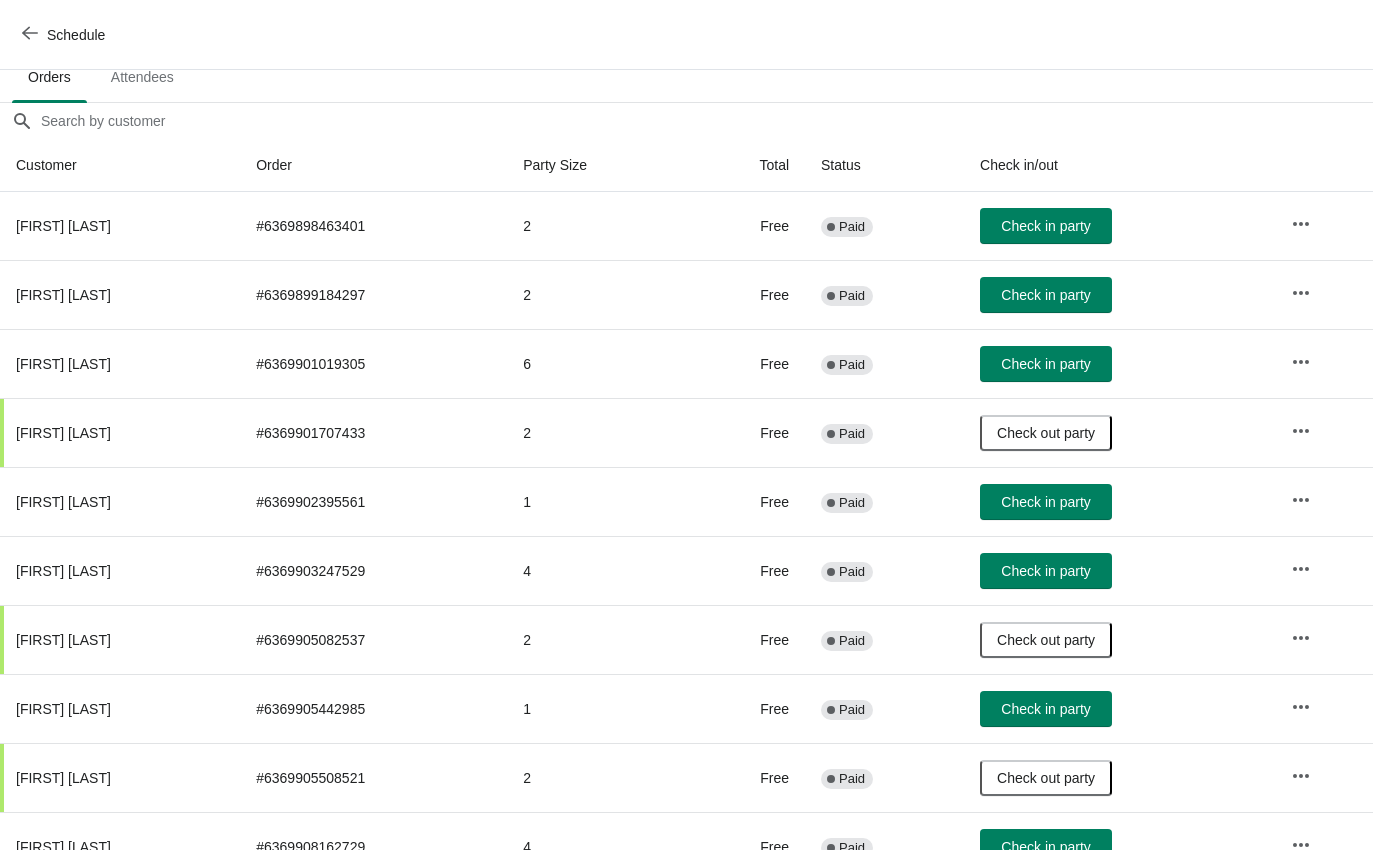 scroll, scrollTop: 142, scrollLeft: 0, axis: vertical 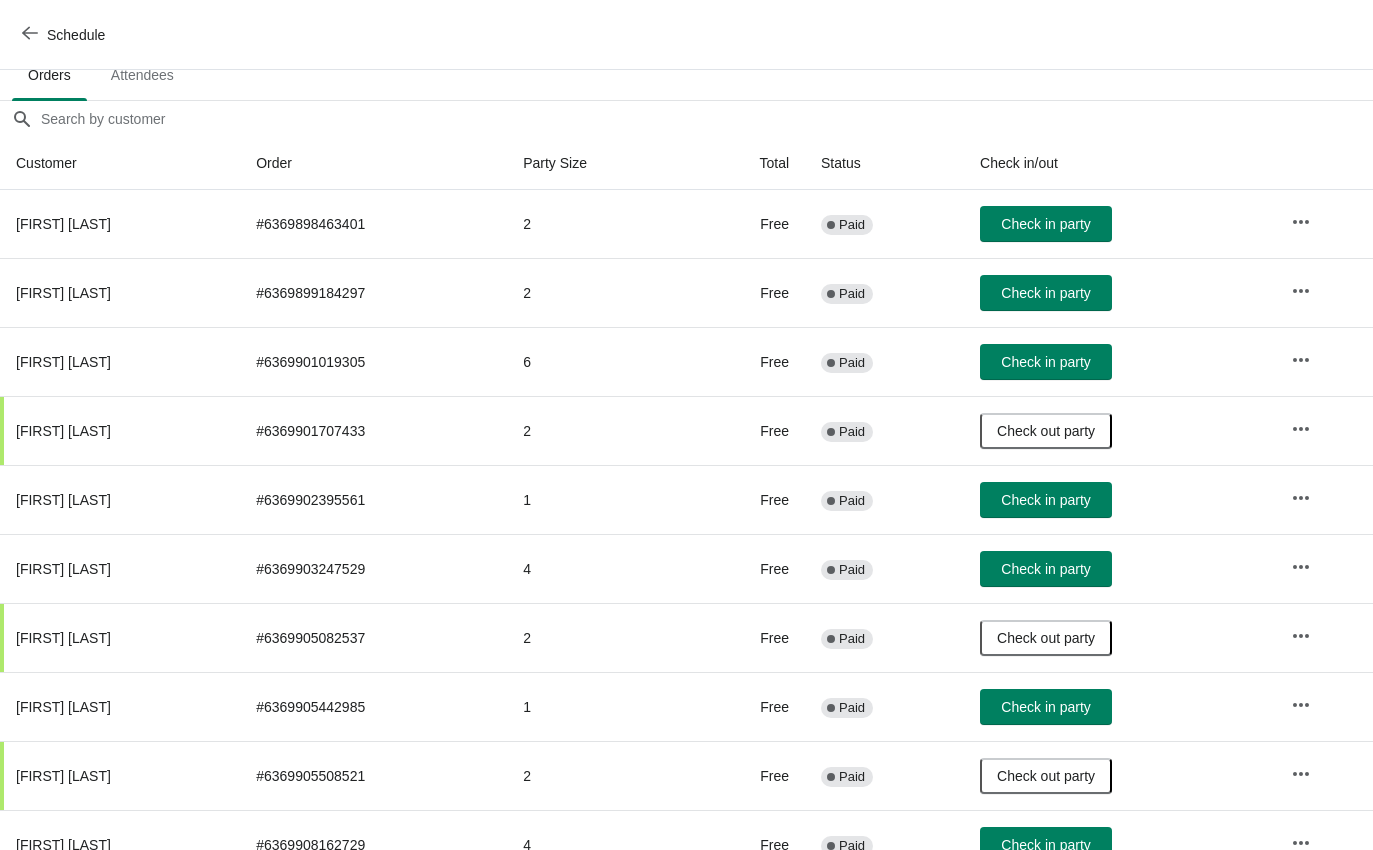click on "Check in party" at bounding box center [1045, 569] 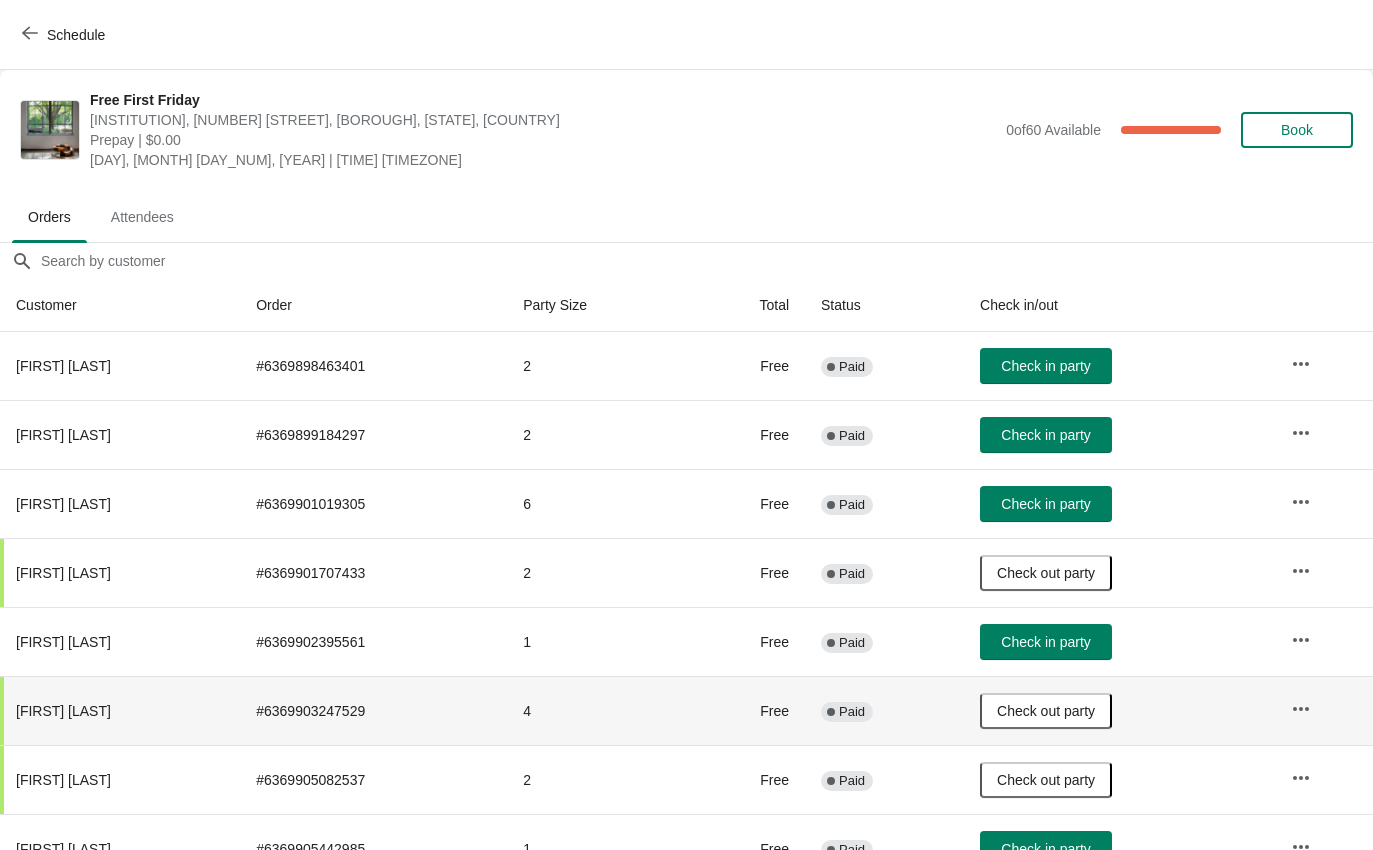 scroll, scrollTop: 0, scrollLeft: 0, axis: both 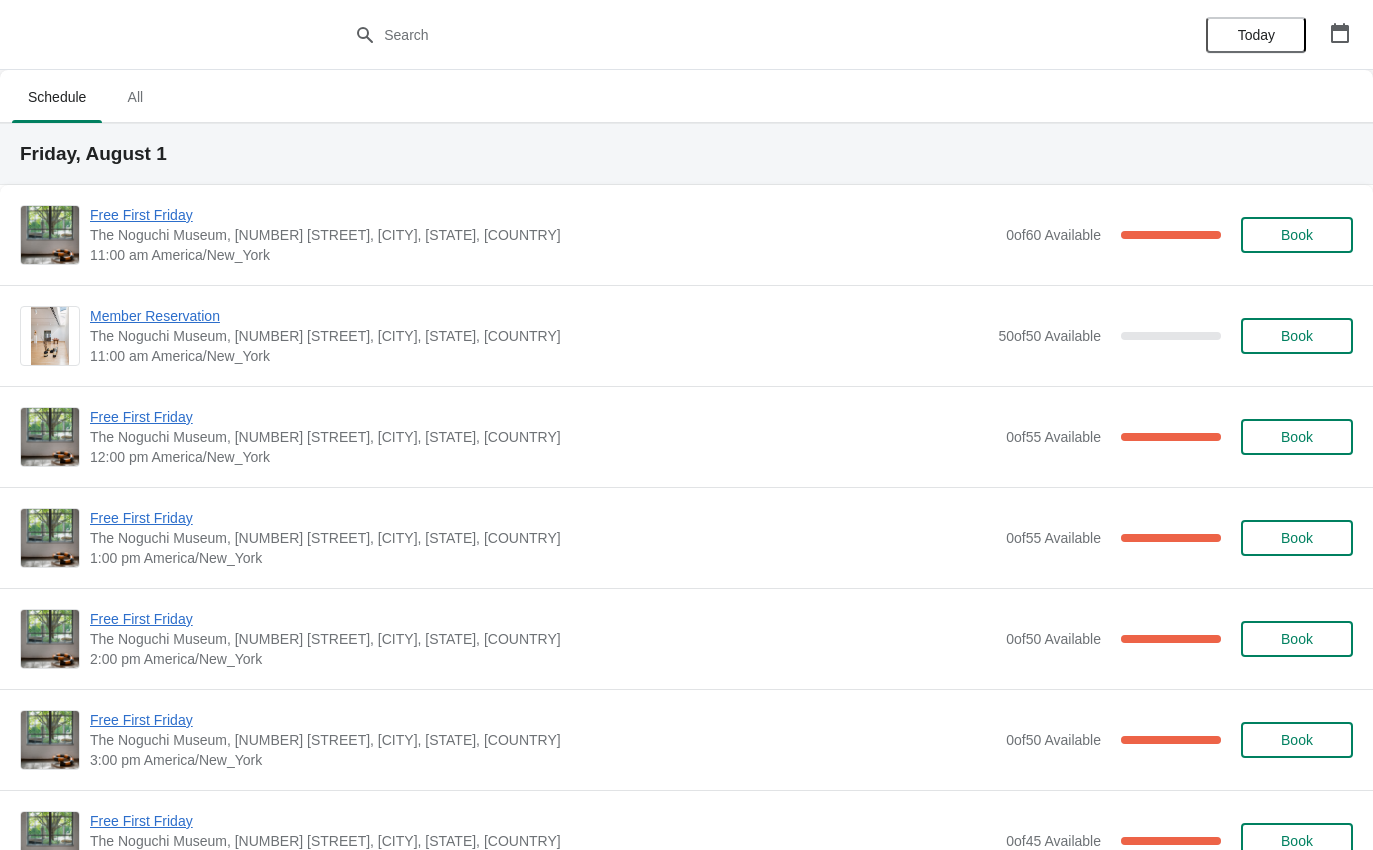 click on "Free First Friday" at bounding box center (543, 215) 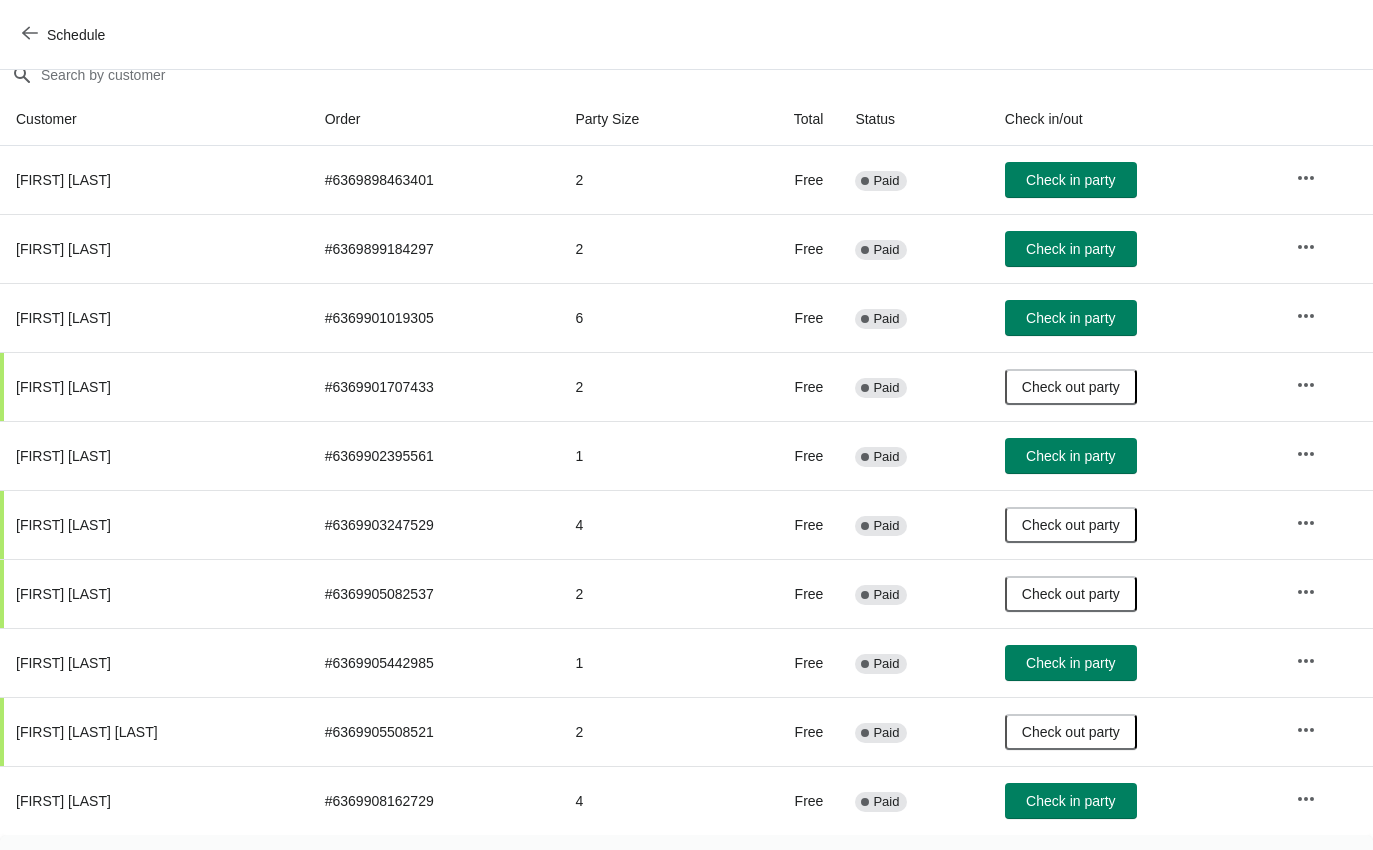 scroll, scrollTop: 187, scrollLeft: 0, axis: vertical 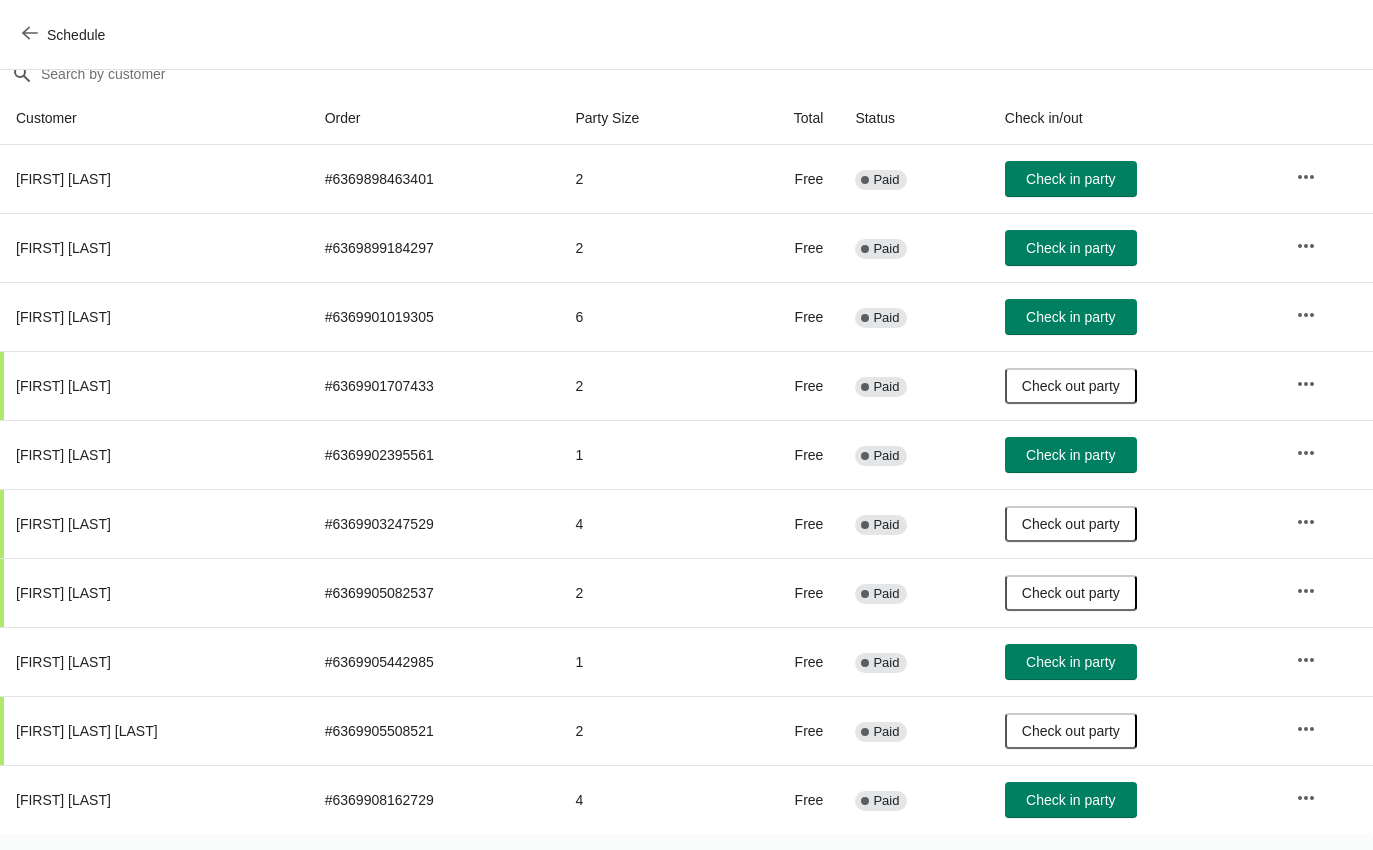 click on "Check in party" at bounding box center [1071, 455] 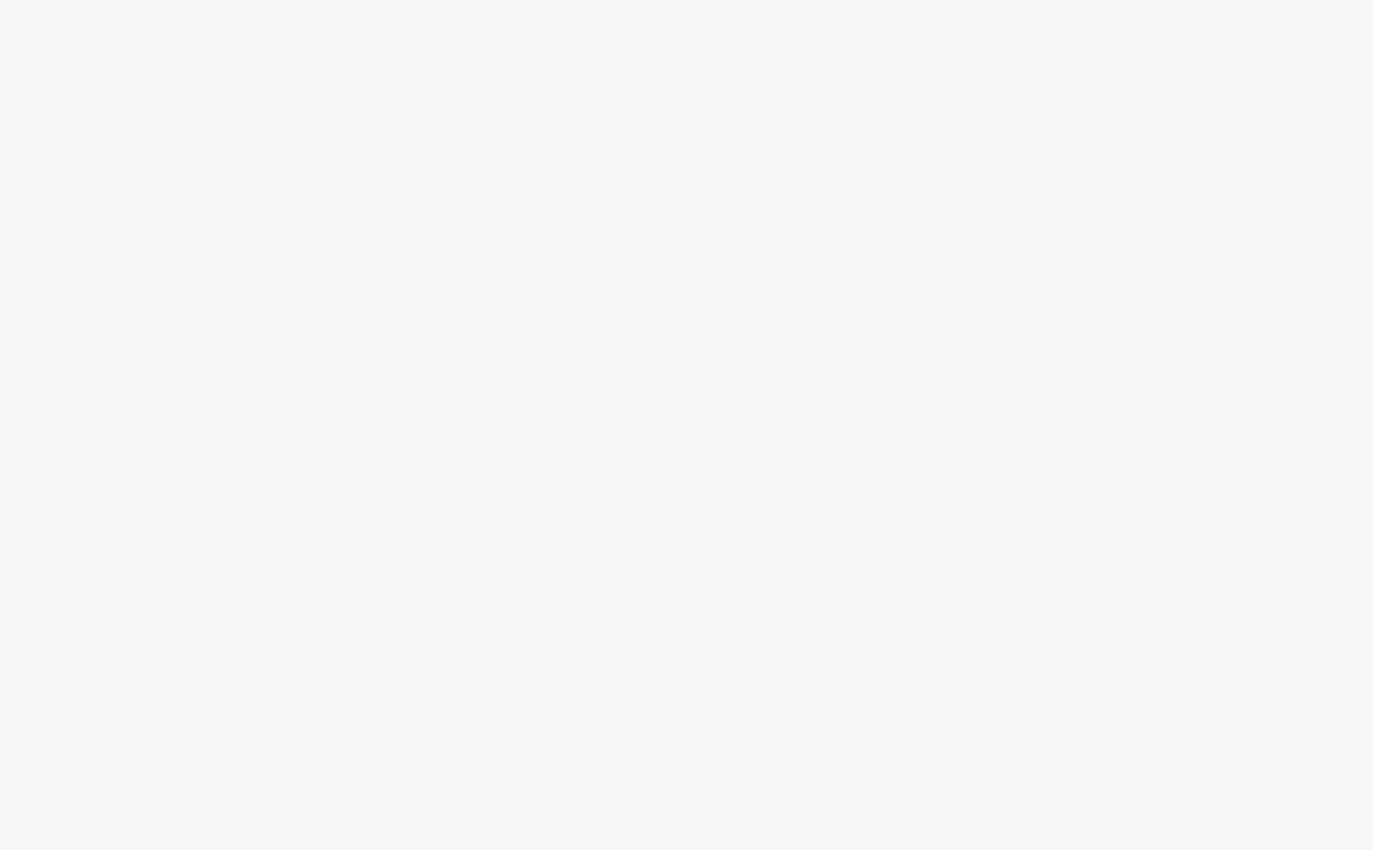 scroll, scrollTop: 0, scrollLeft: 0, axis: both 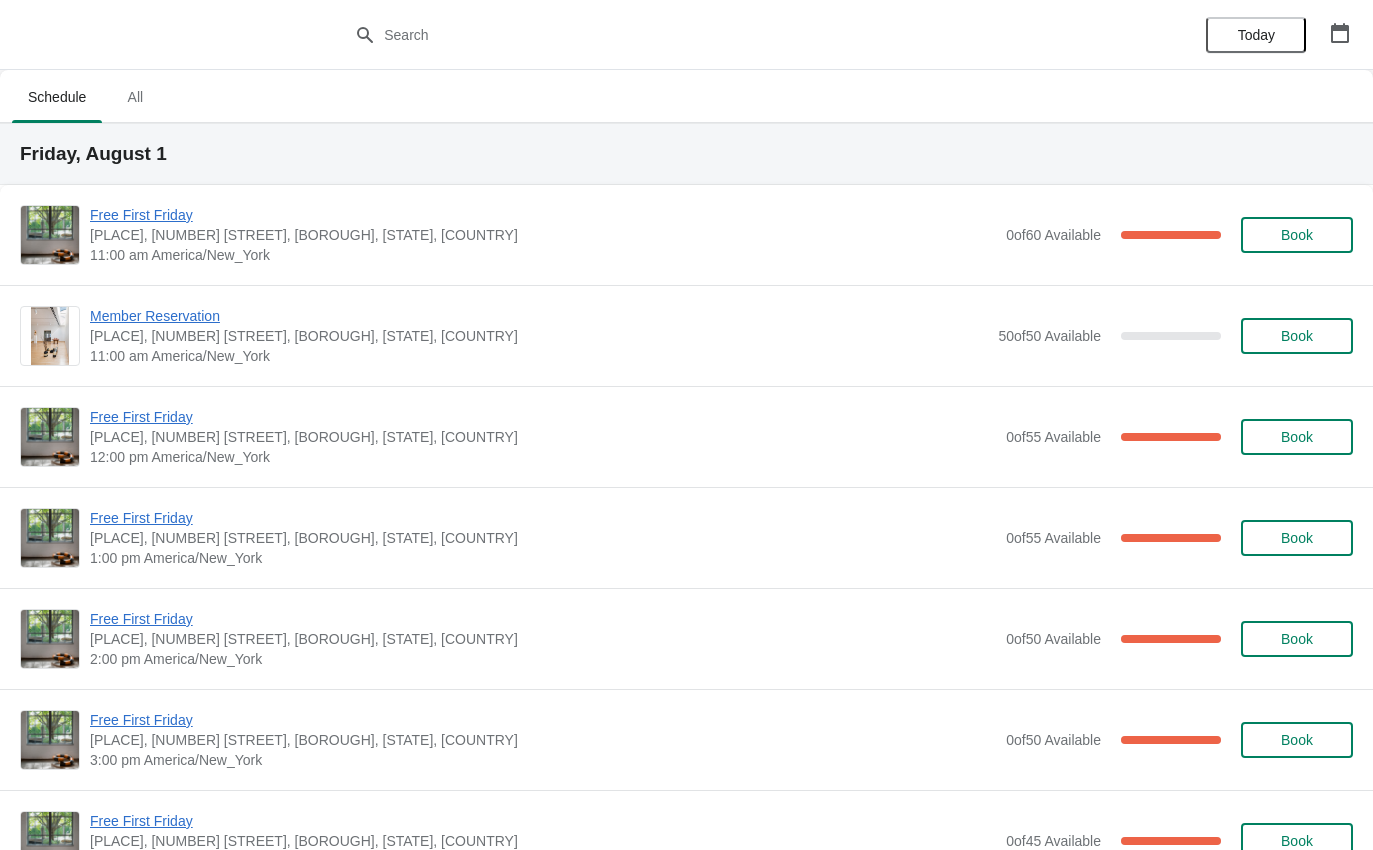 click on "Free First Friday" at bounding box center (543, 215) 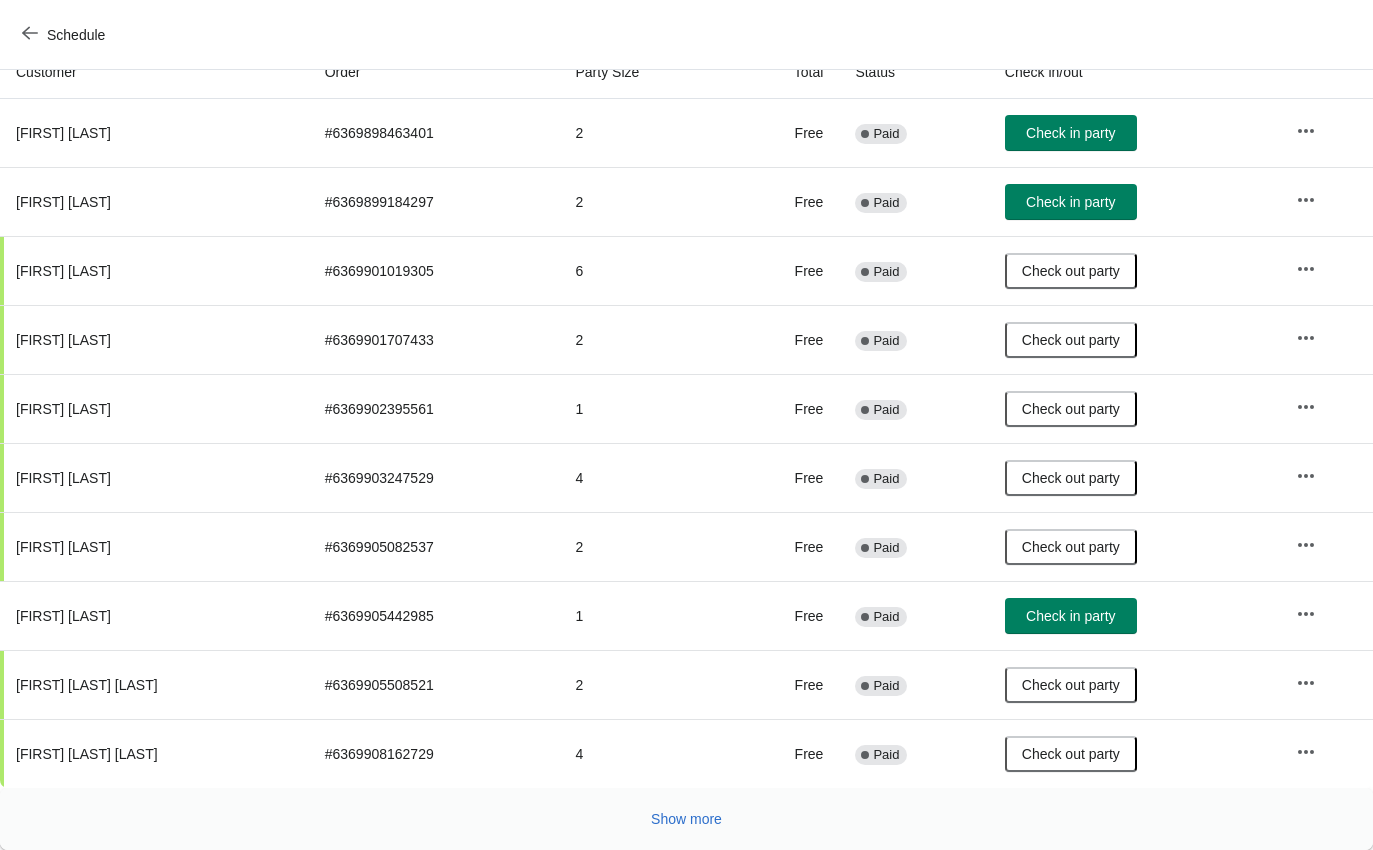 scroll, scrollTop: 233, scrollLeft: 0, axis: vertical 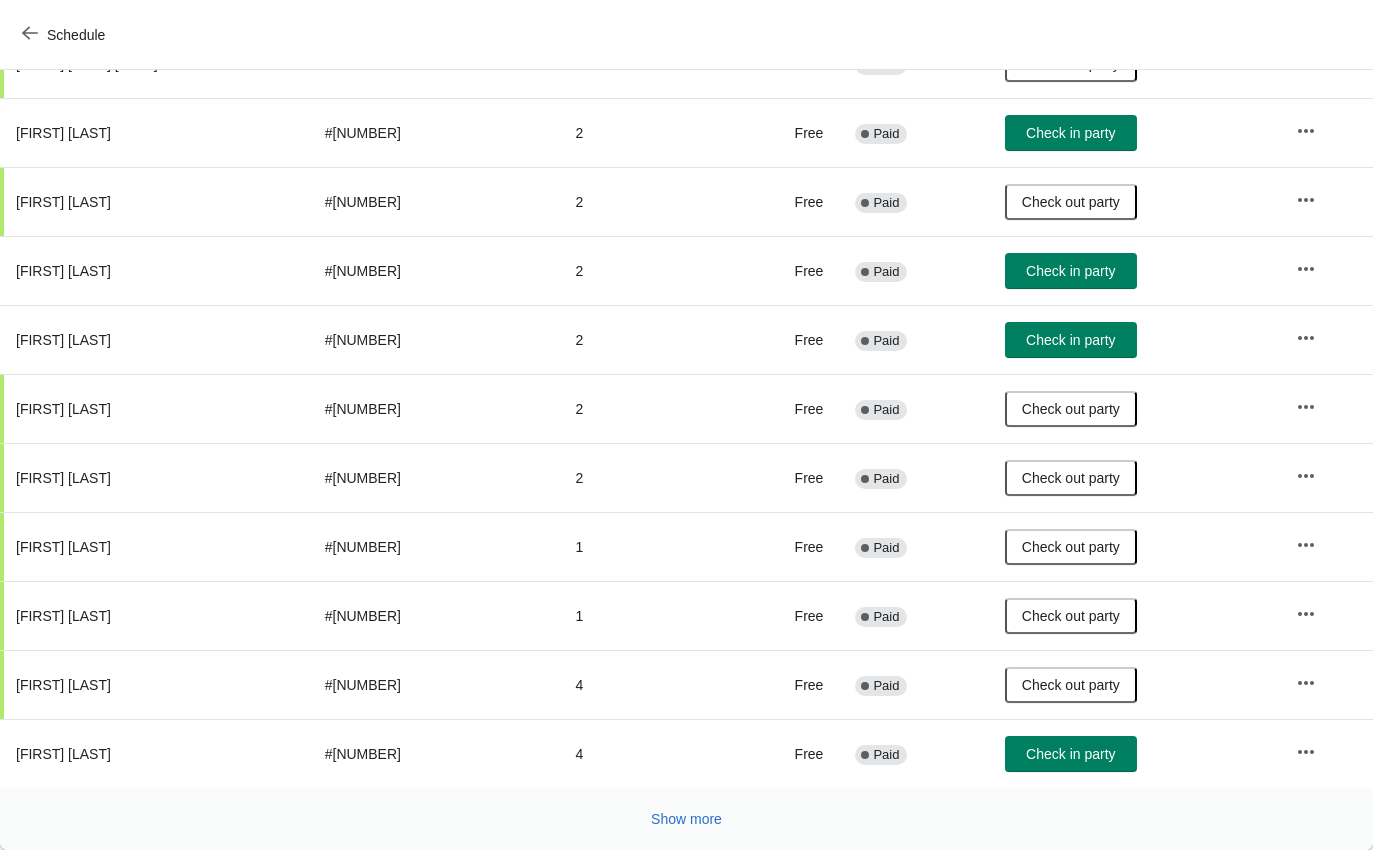 click on "Show more" at bounding box center [686, 819] 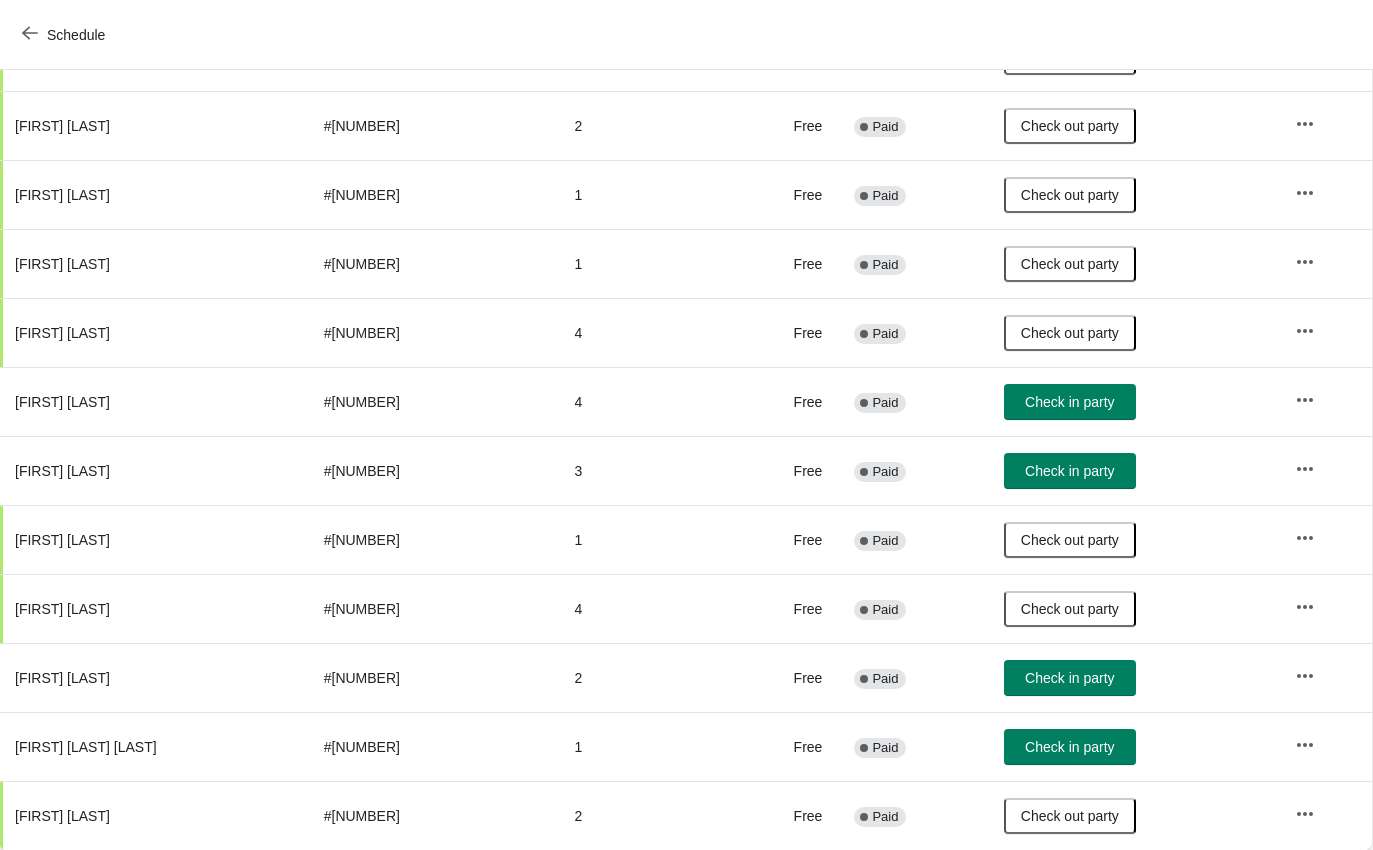 click 